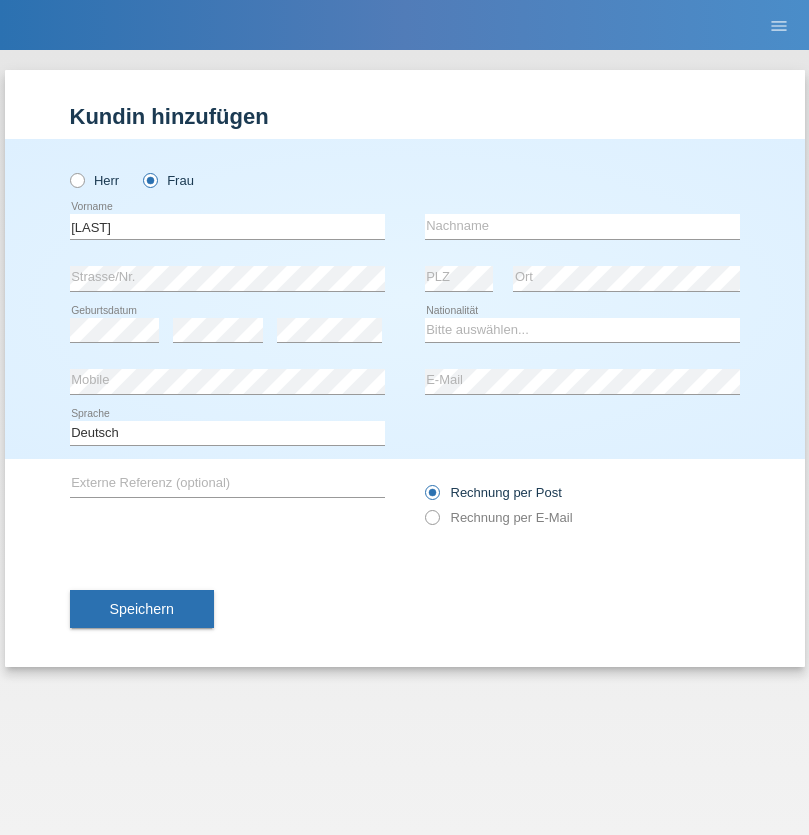 scroll, scrollTop: 0, scrollLeft: 0, axis: both 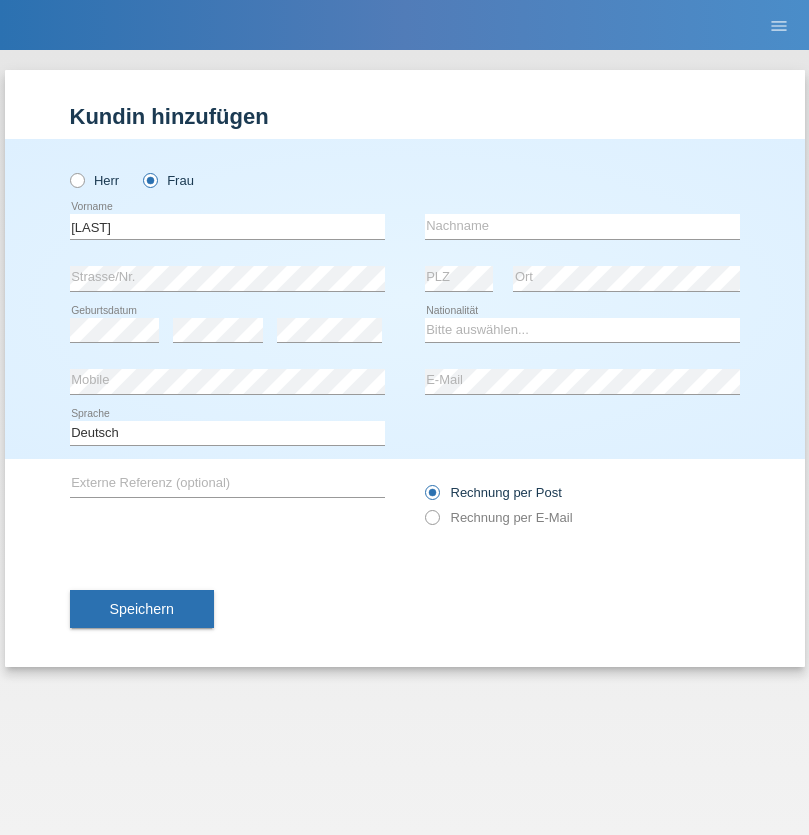 type on "[FIRST]" 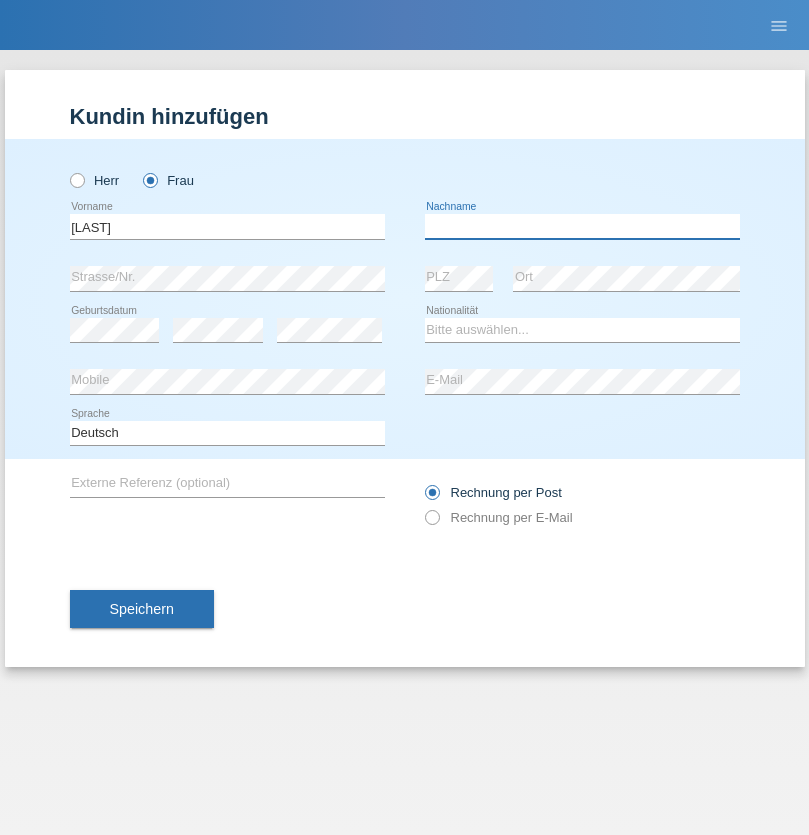 click at bounding box center [582, 226] 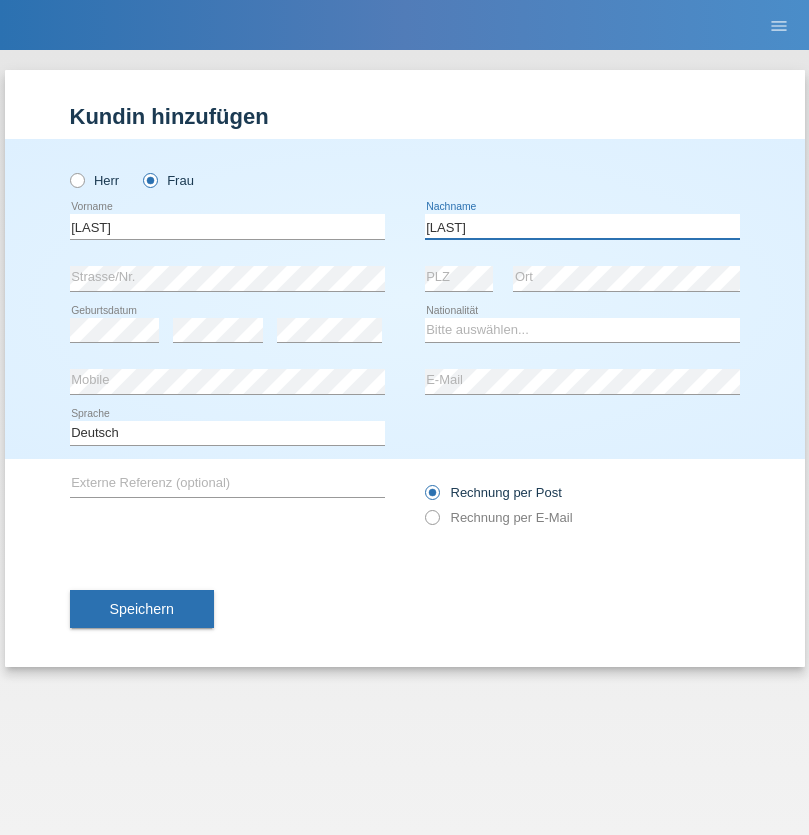 type on "[LAST]" 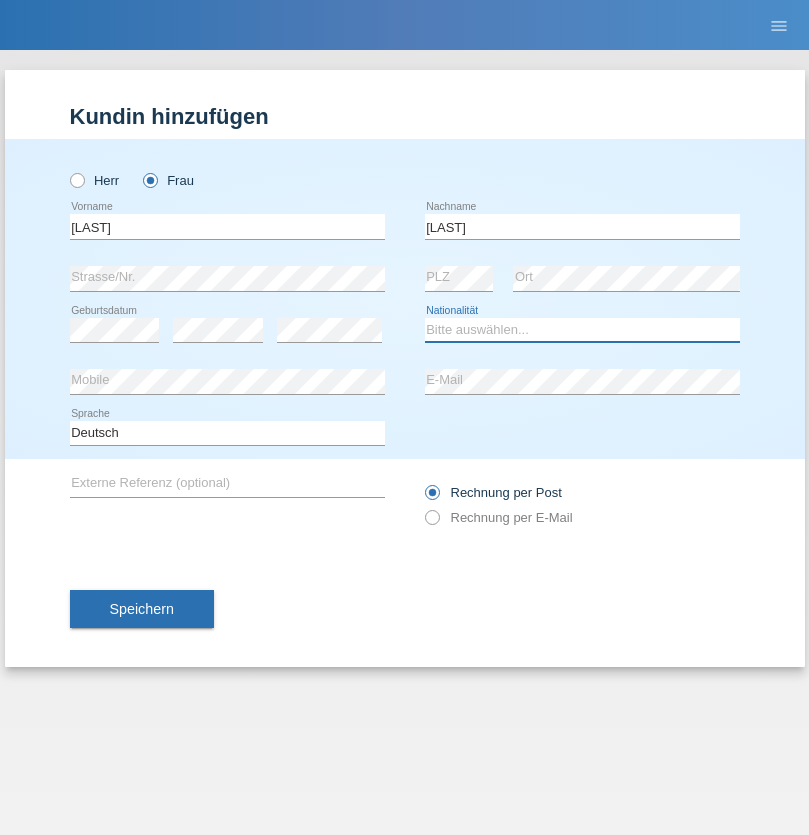 select on "CH" 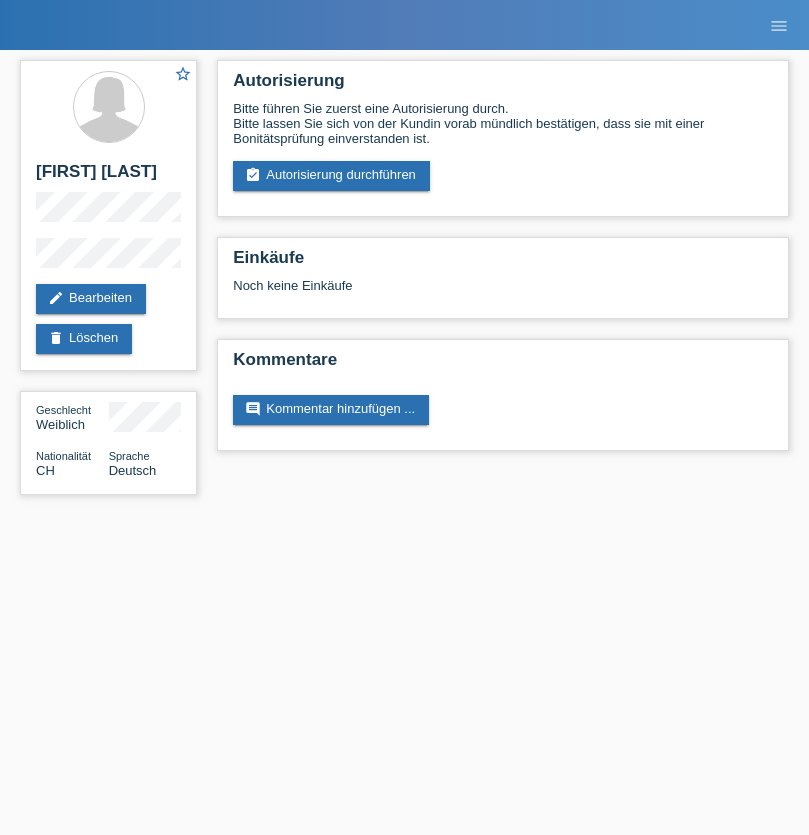 scroll, scrollTop: 0, scrollLeft: 0, axis: both 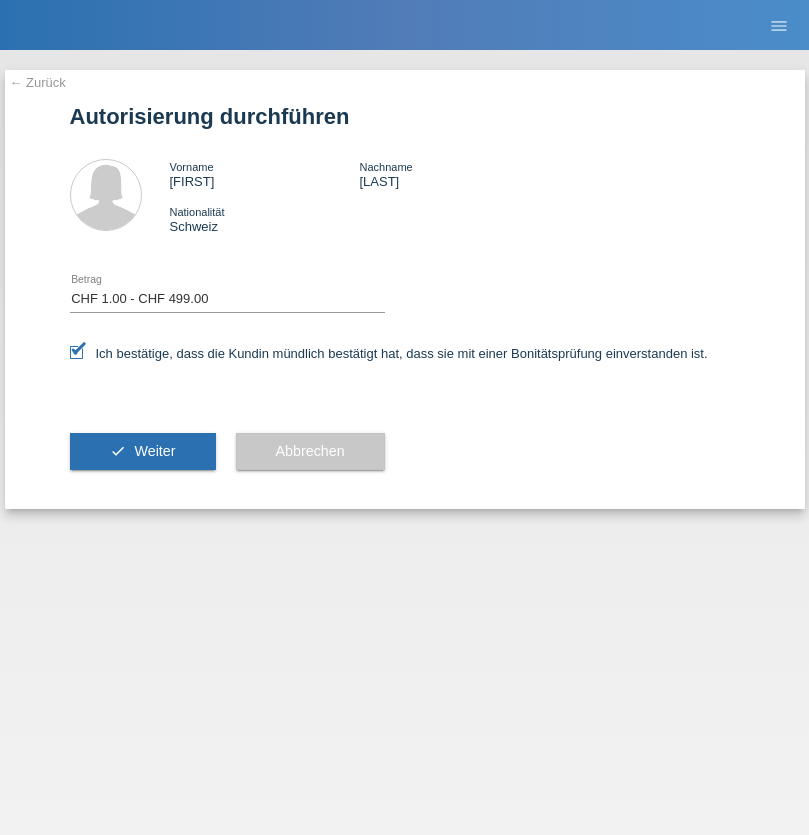 select on "1" 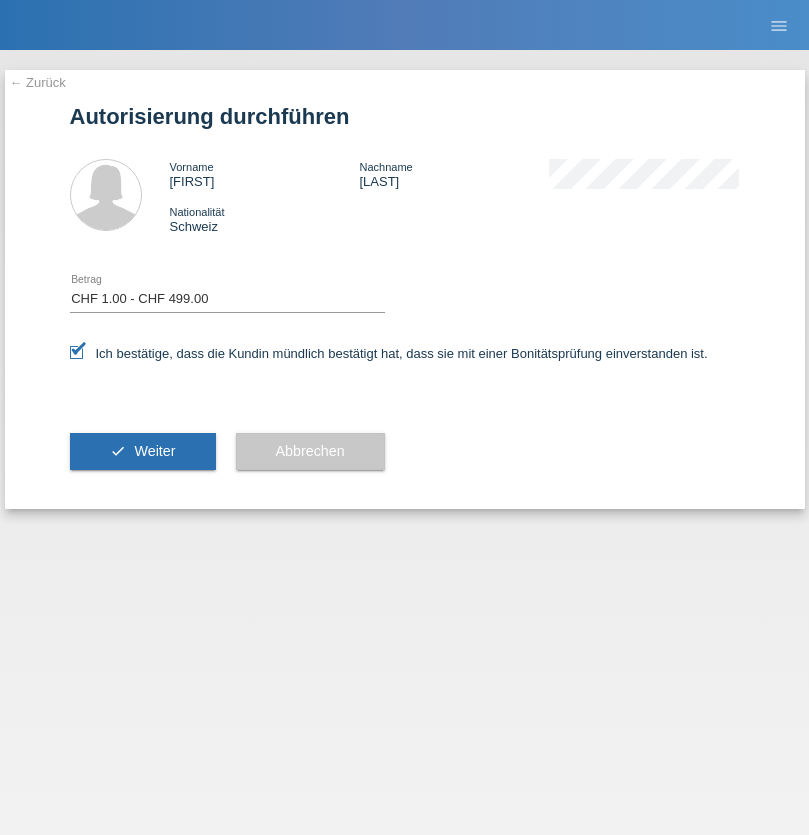 scroll, scrollTop: 0, scrollLeft: 0, axis: both 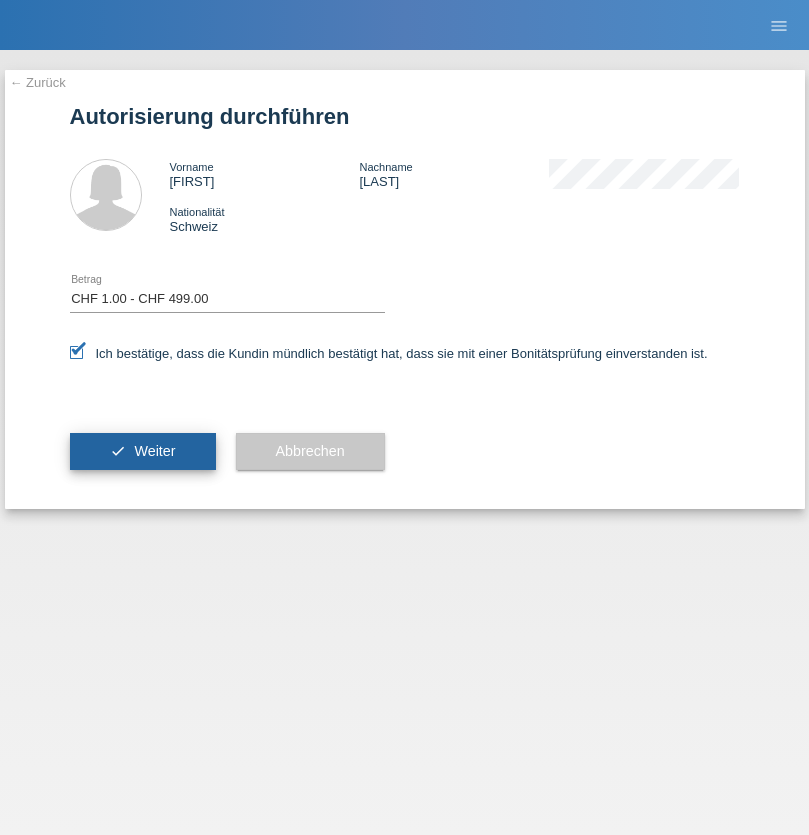 click on "Weiter" at bounding box center (154, 451) 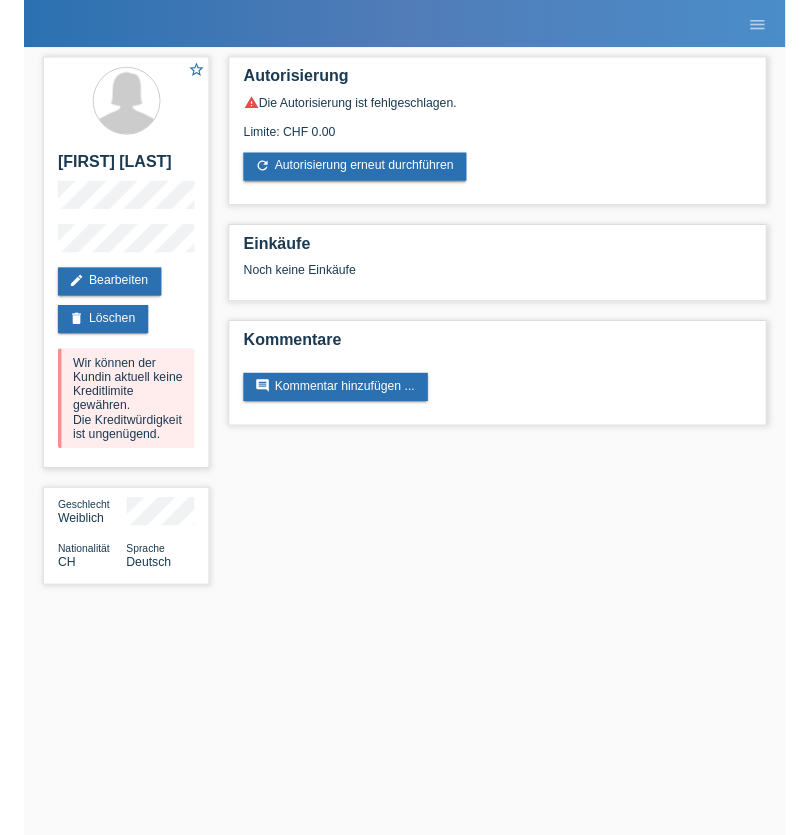 scroll, scrollTop: 0, scrollLeft: 0, axis: both 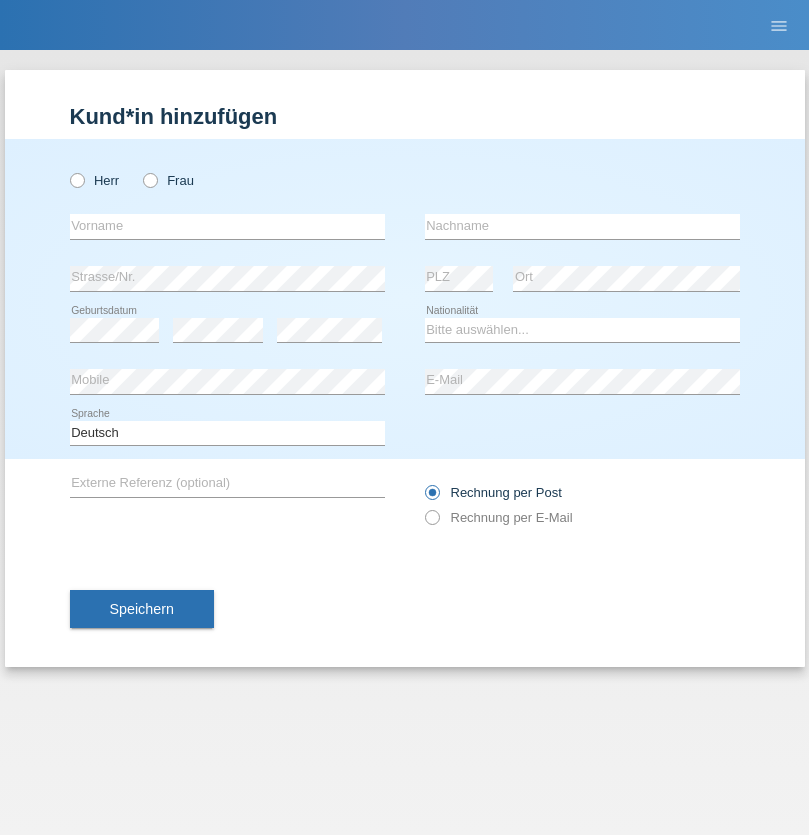 radio on "true" 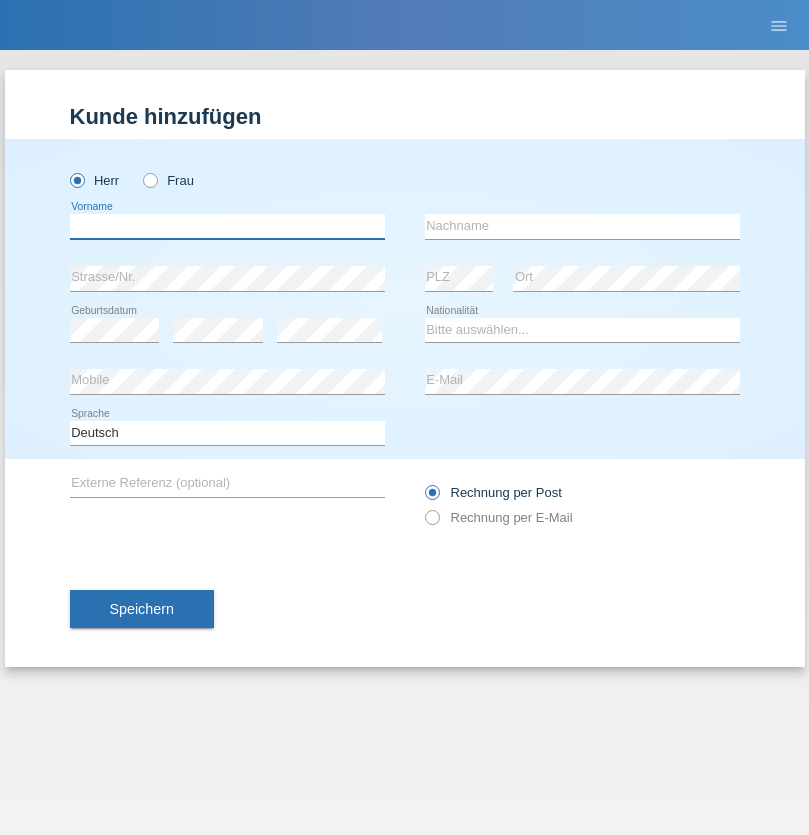 click at bounding box center [227, 226] 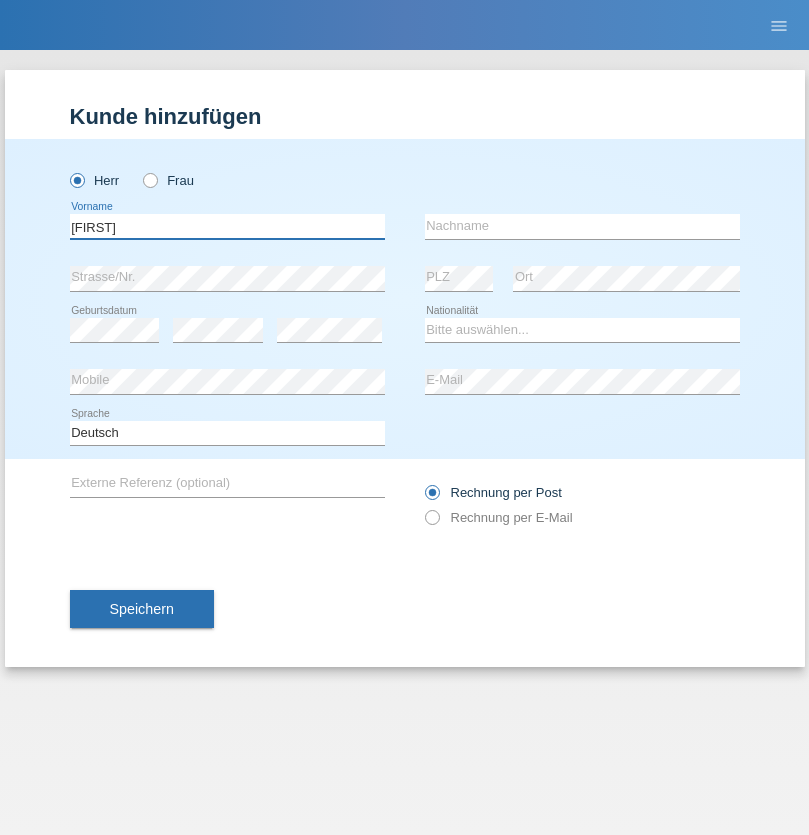 type on "[FIRST]" 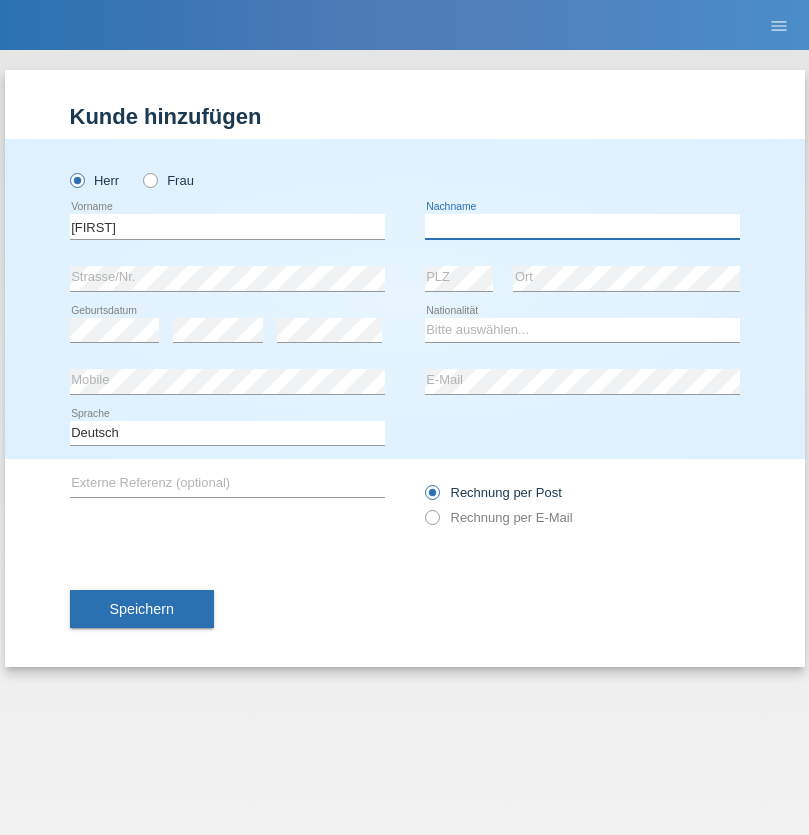 click at bounding box center [582, 226] 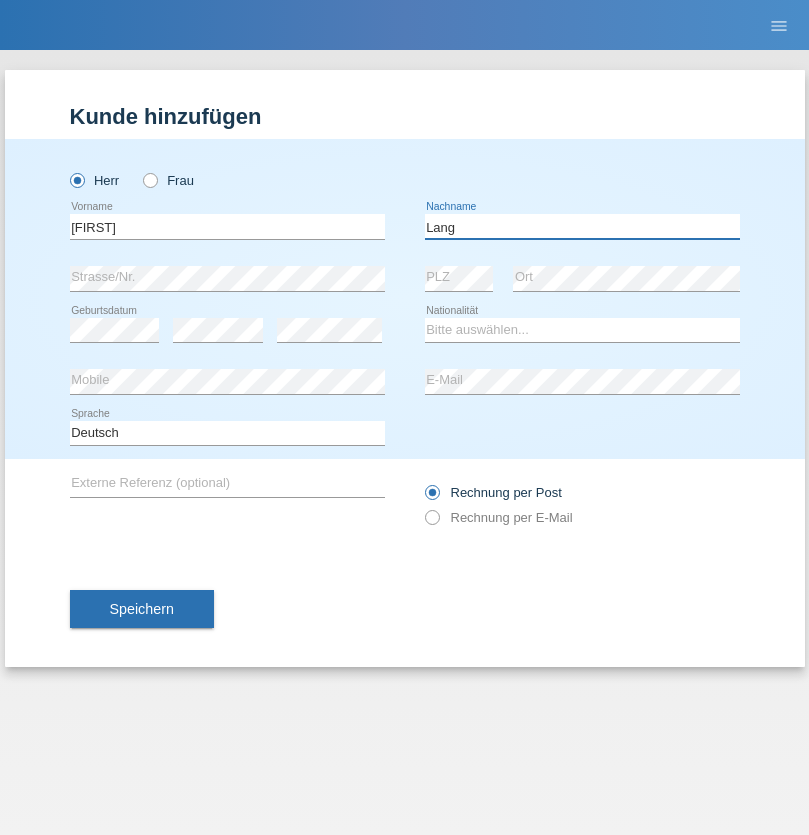 type on "Lang" 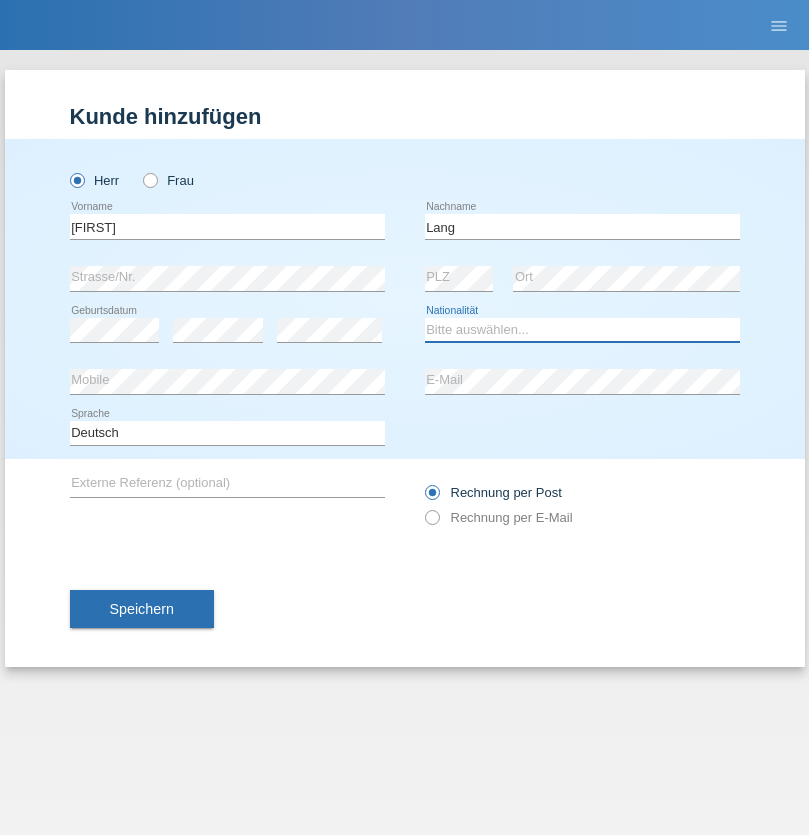select on "CH" 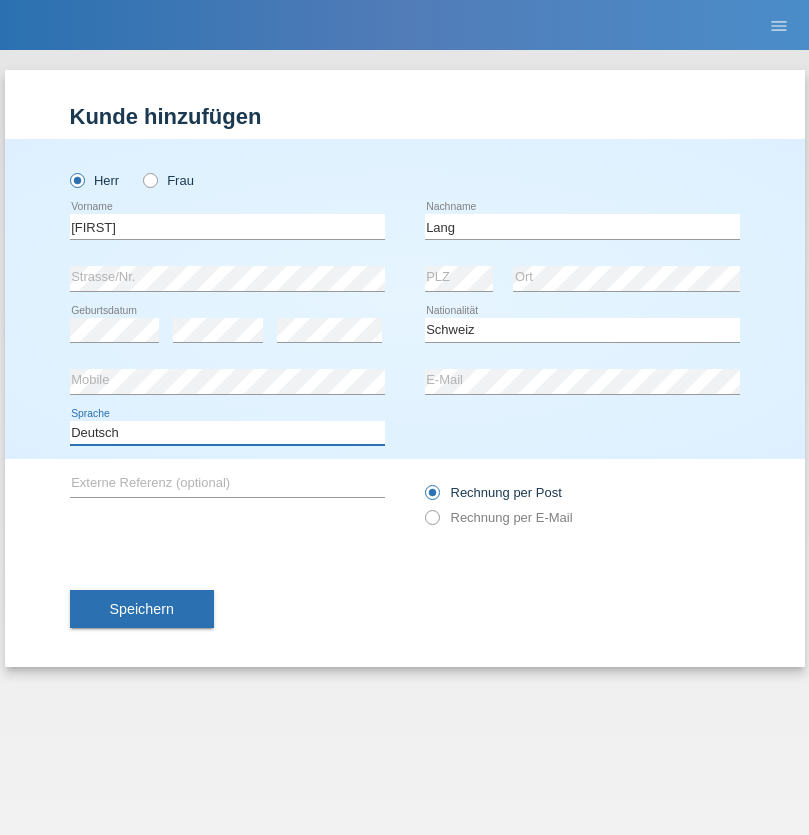 select on "en" 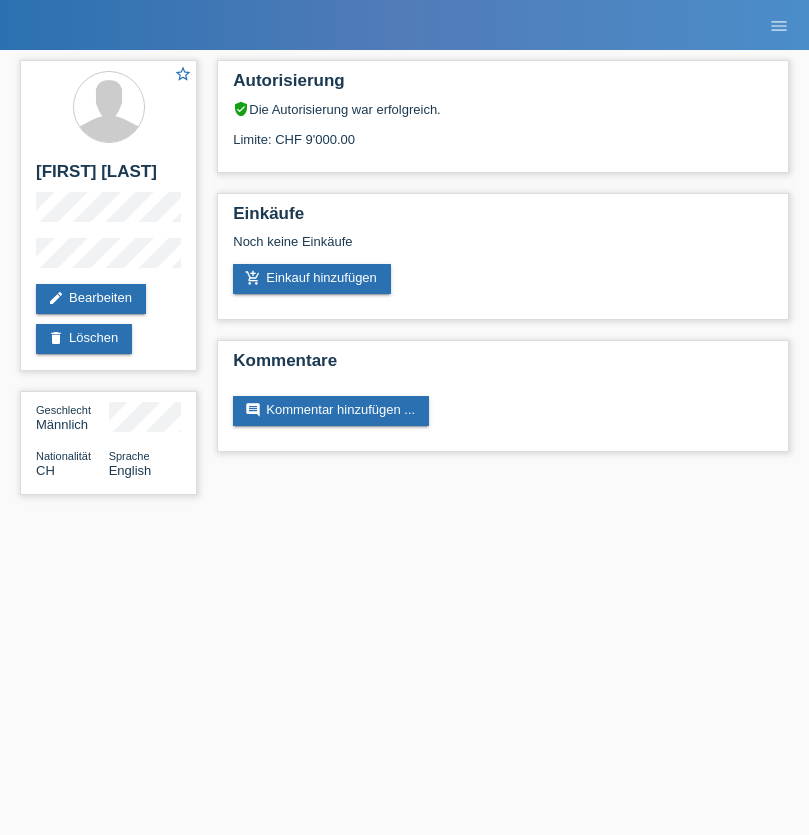 scroll, scrollTop: 0, scrollLeft: 0, axis: both 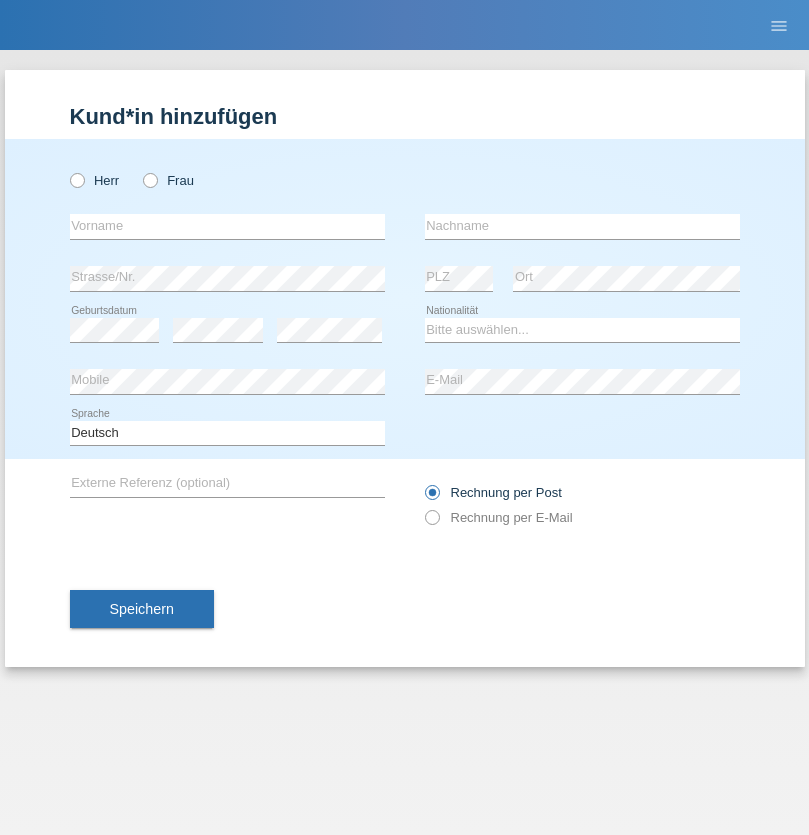 radio on "true" 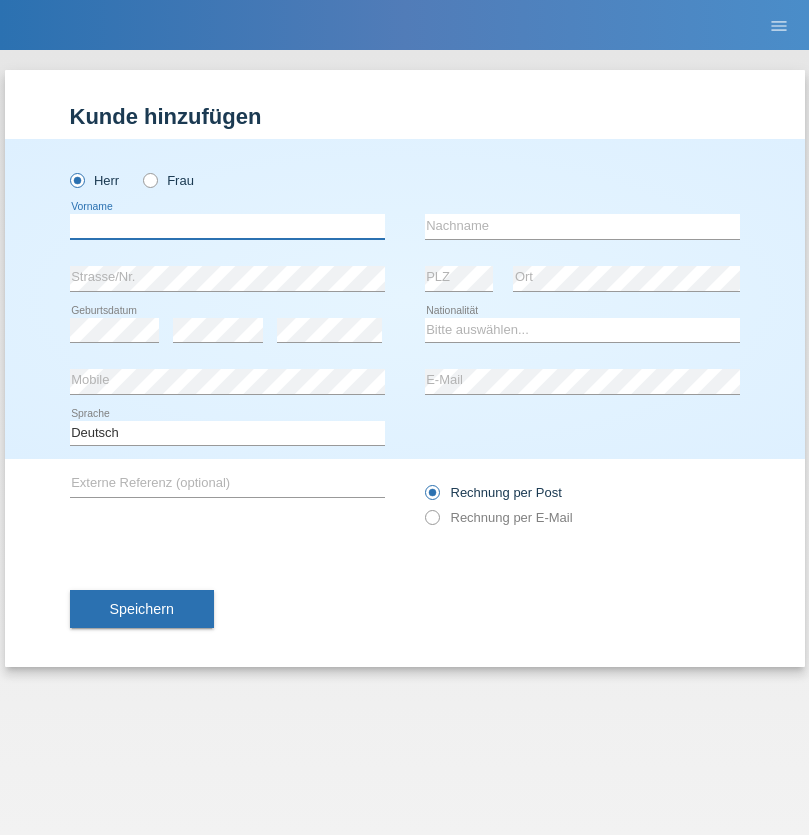 click at bounding box center [227, 226] 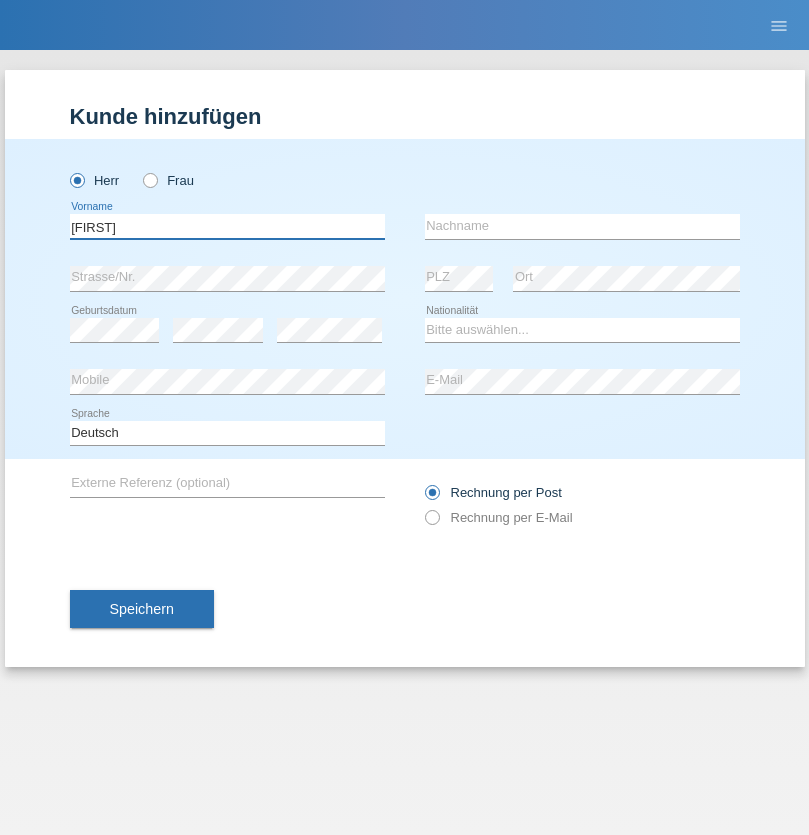 type on "Dominik" 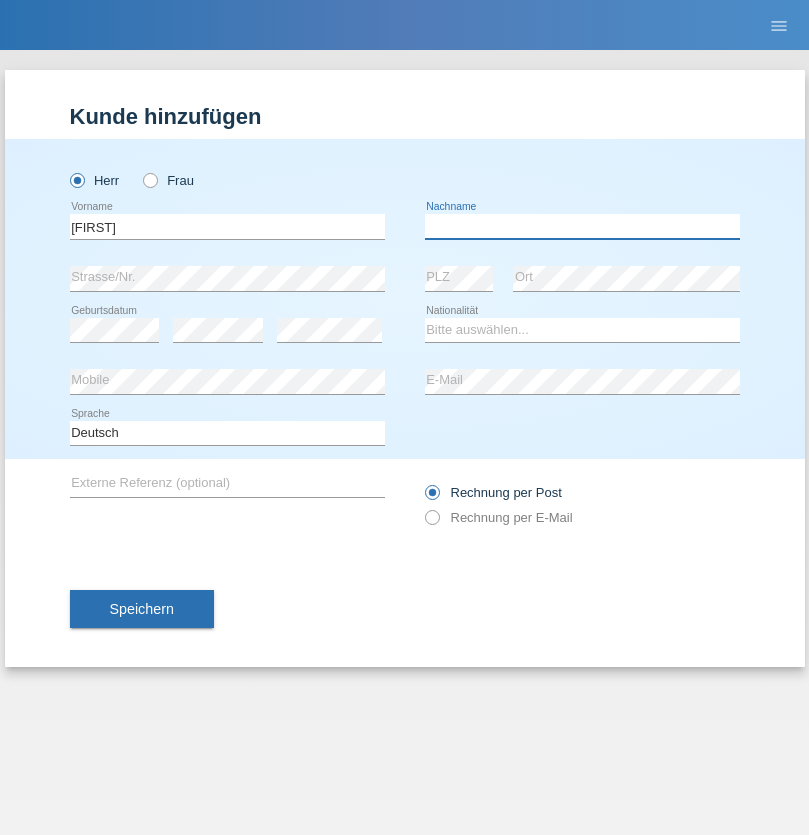 click at bounding box center [582, 226] 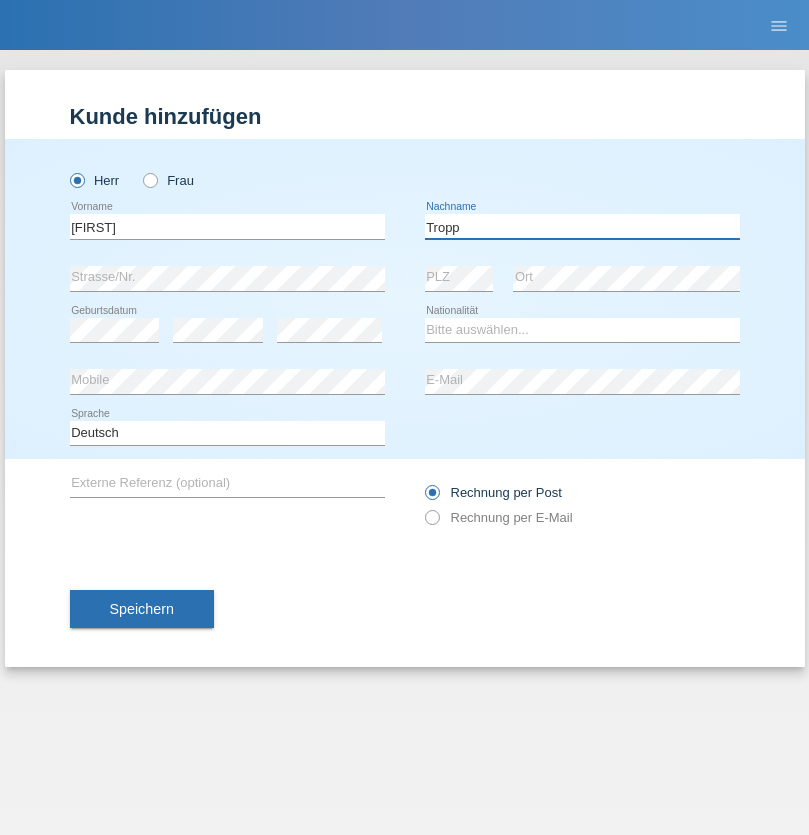 type on "Tropp" 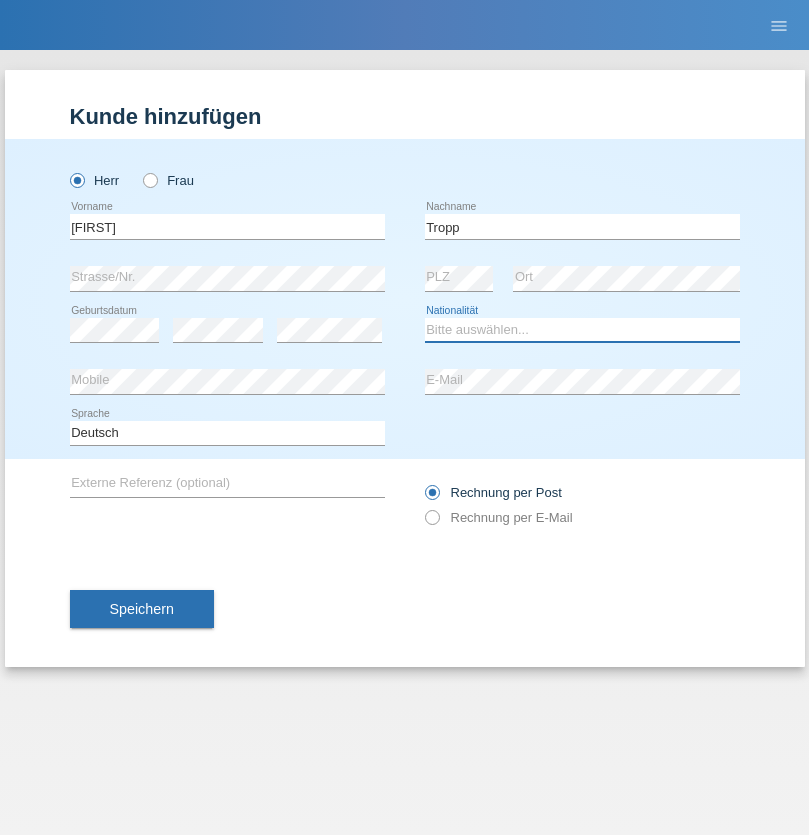 select on "SK" 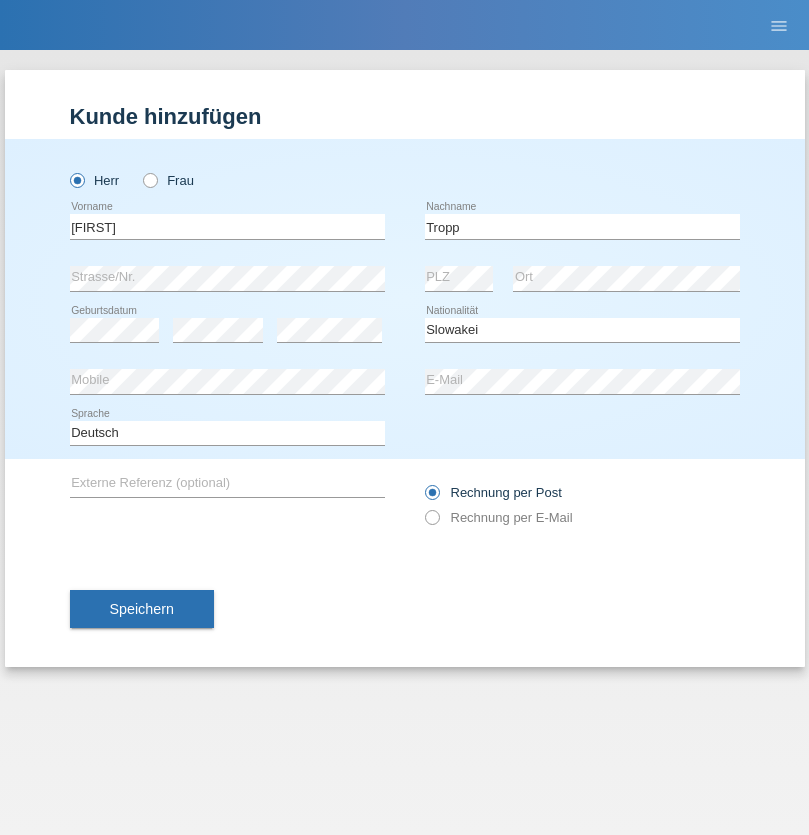 select on "C" 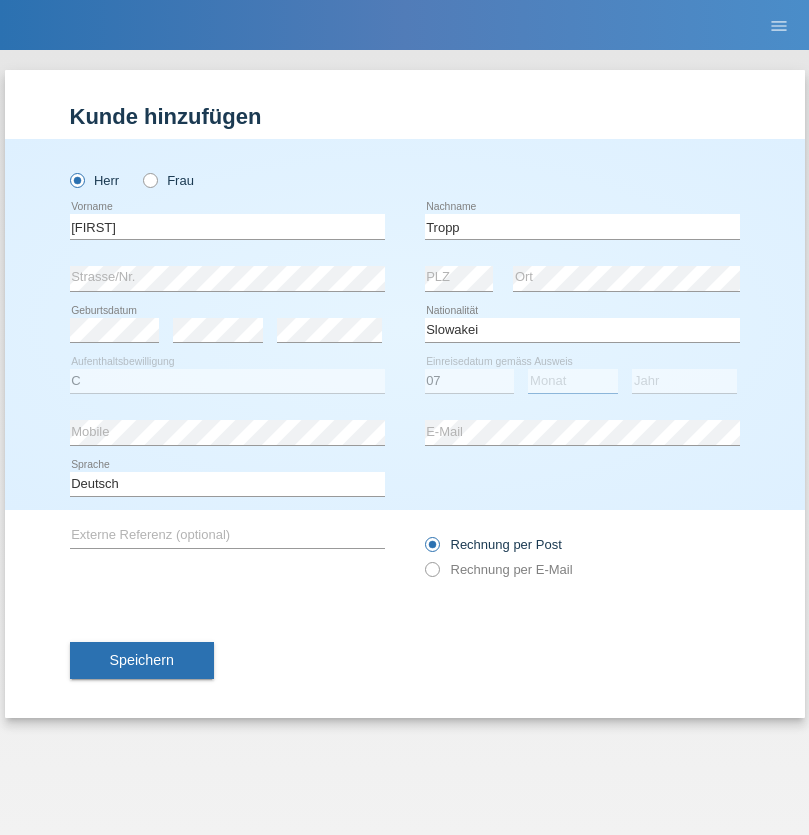 select on "08" 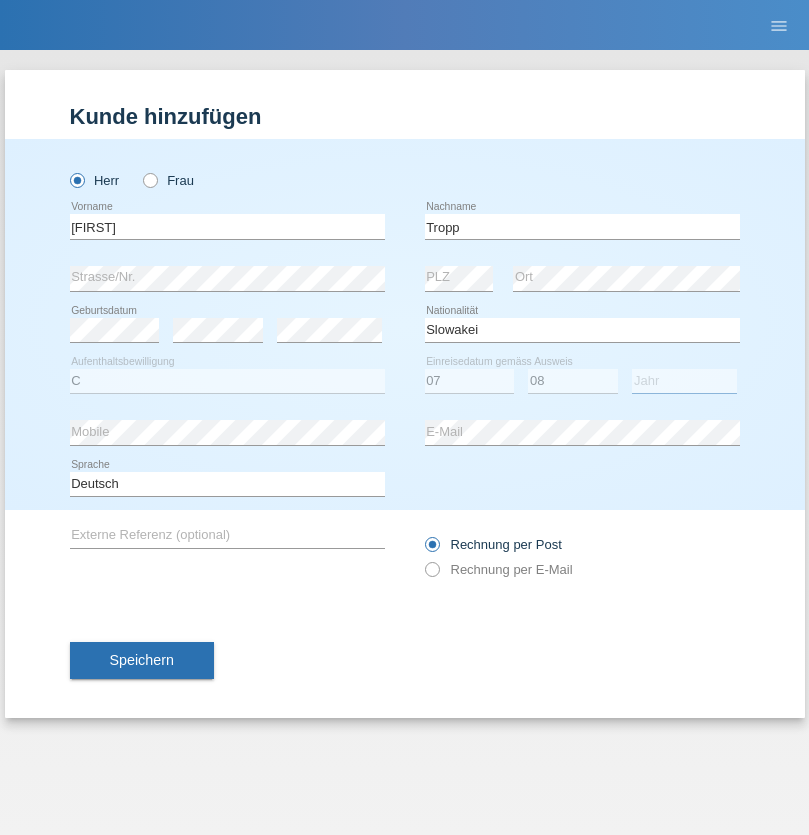 select on "2021" 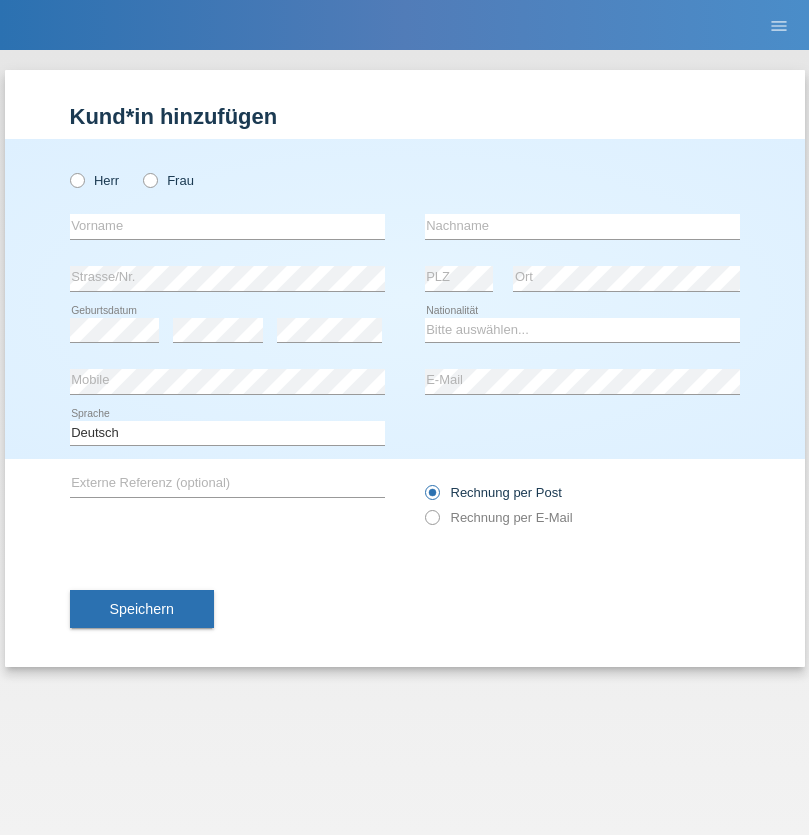 scroll, scrollTop: 0, scrollLeft: 0, axis: both 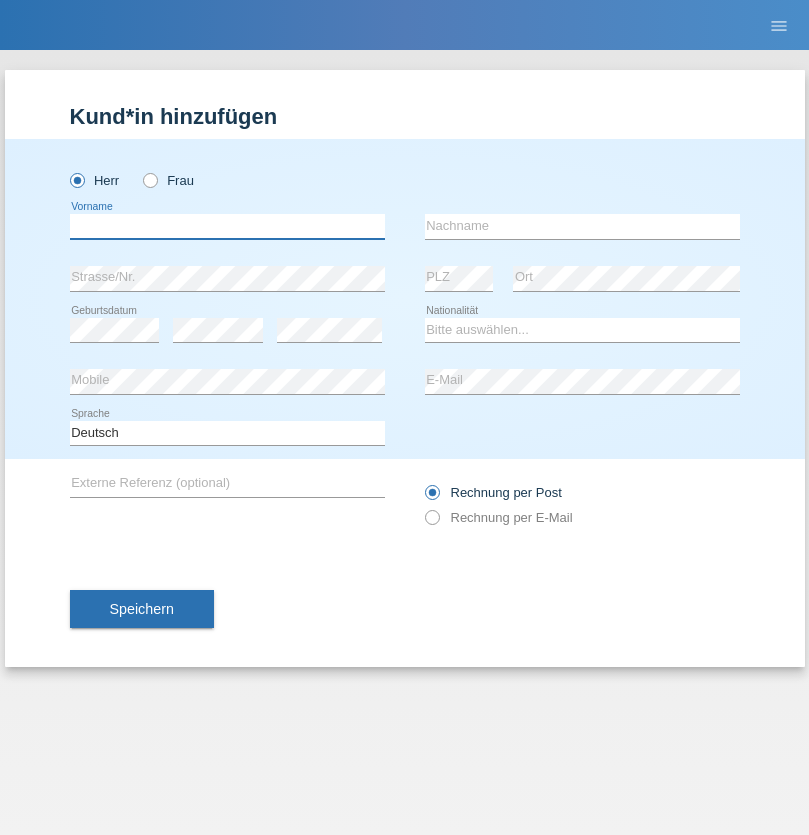 click at bounding box center [227, 226] 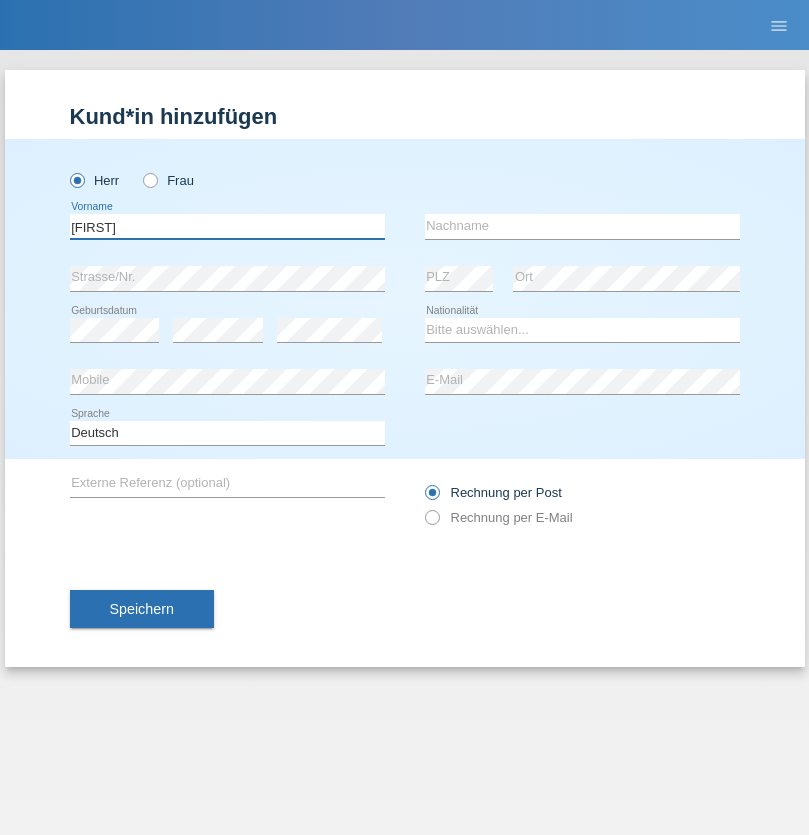 type on "Dirk" 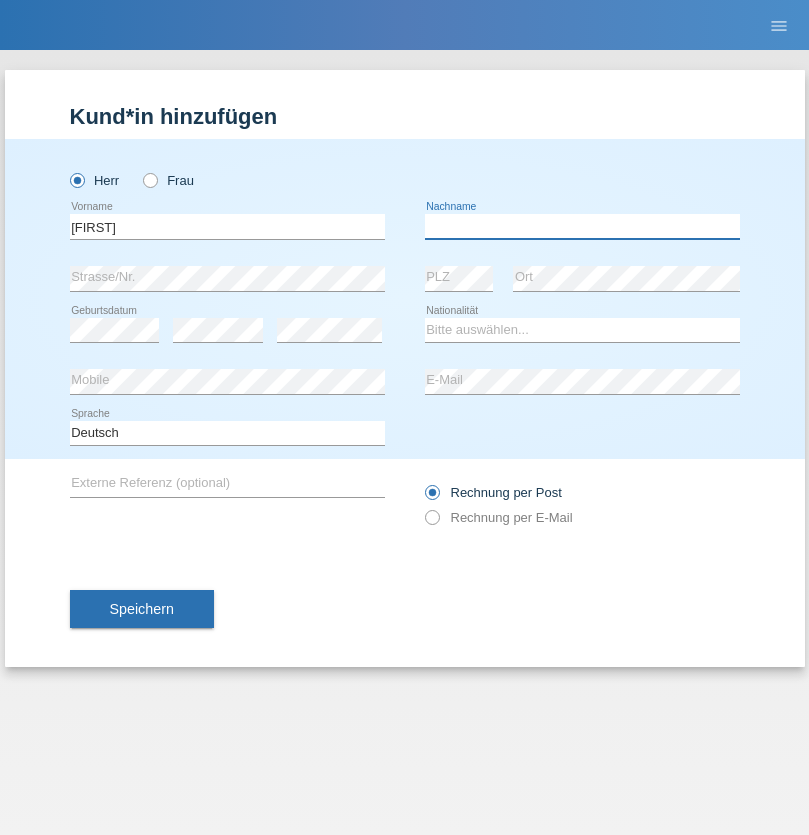 click at bounding box center (582, 226) 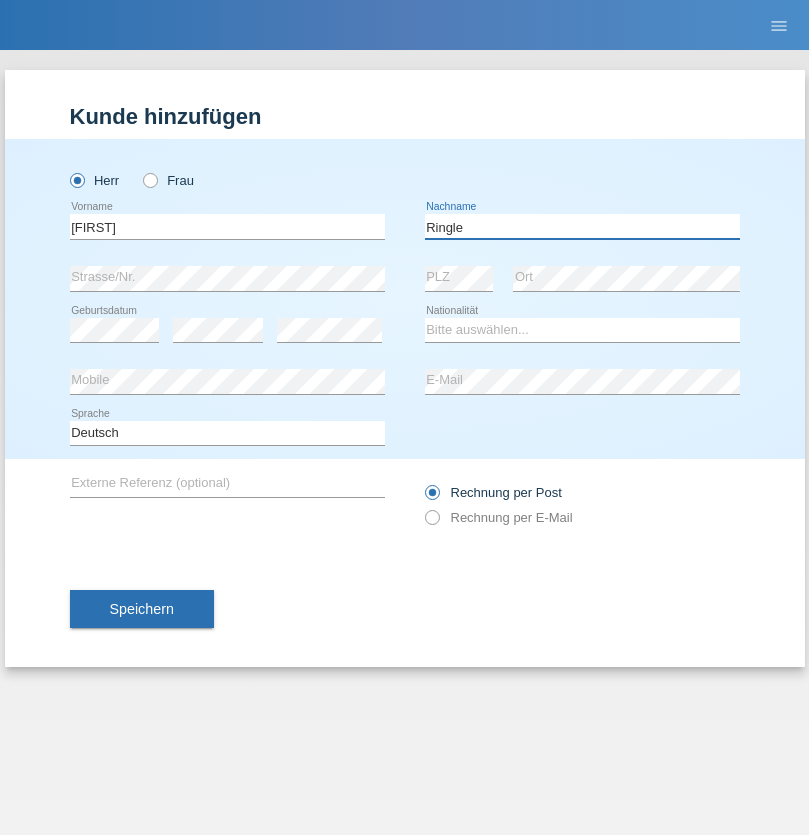 type on "Ringle" 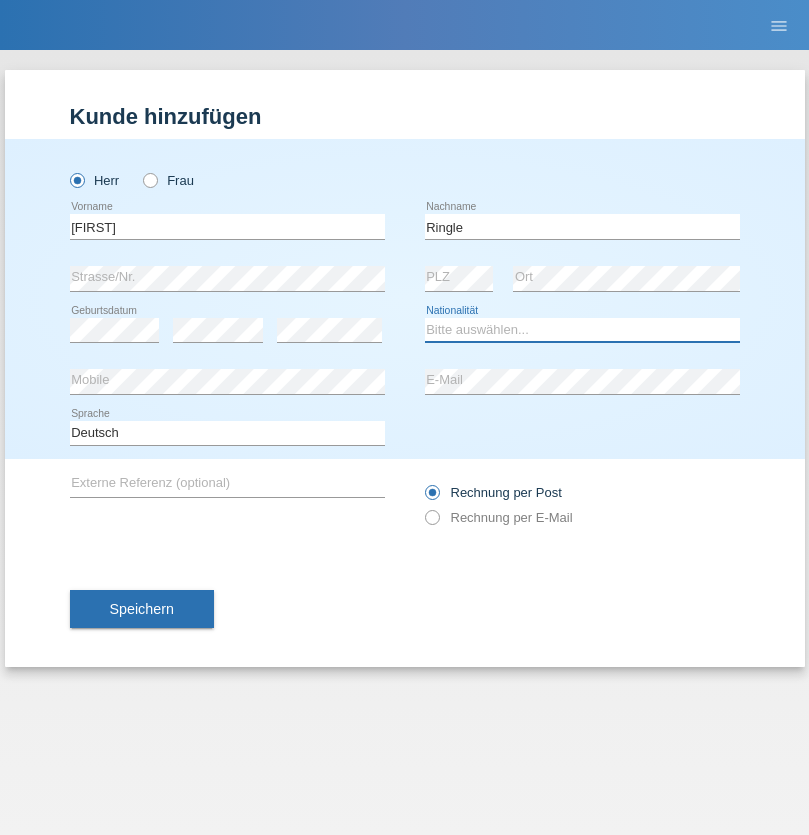 select on "DE" 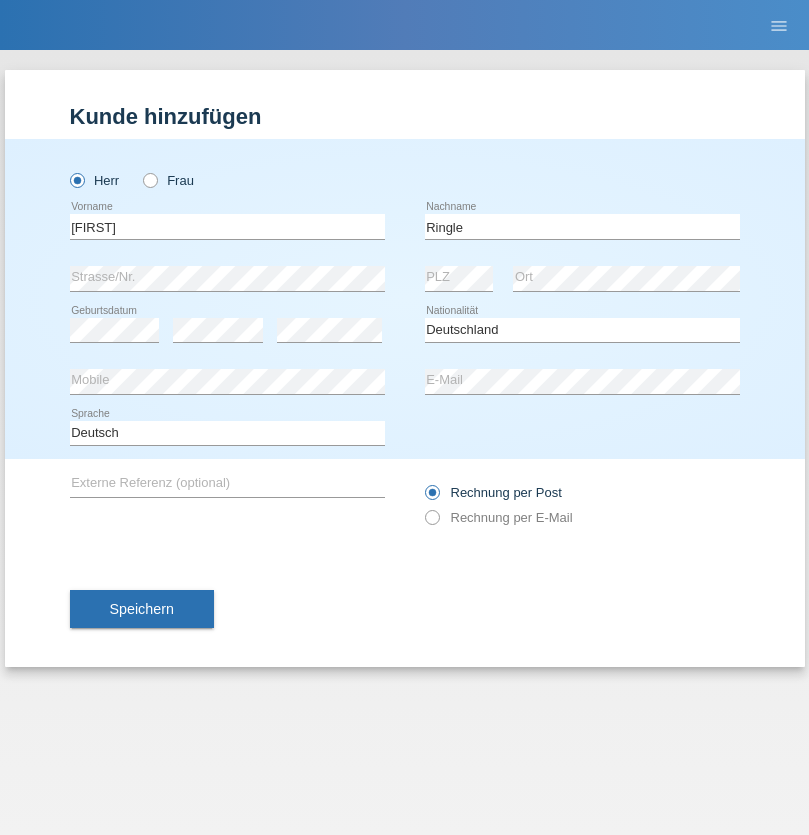 select on "C" 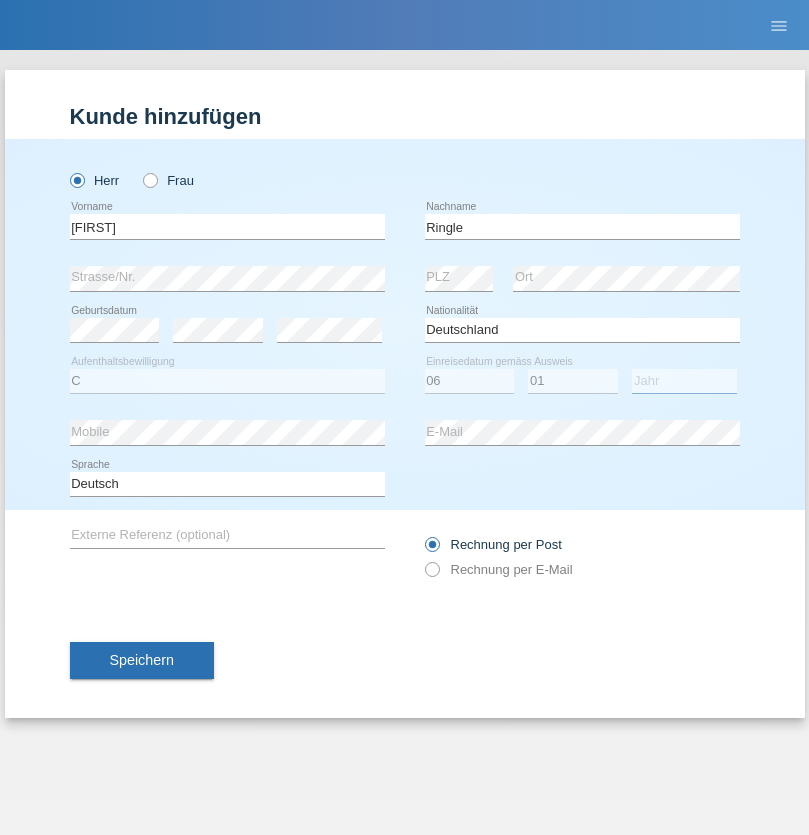 select on "2021" 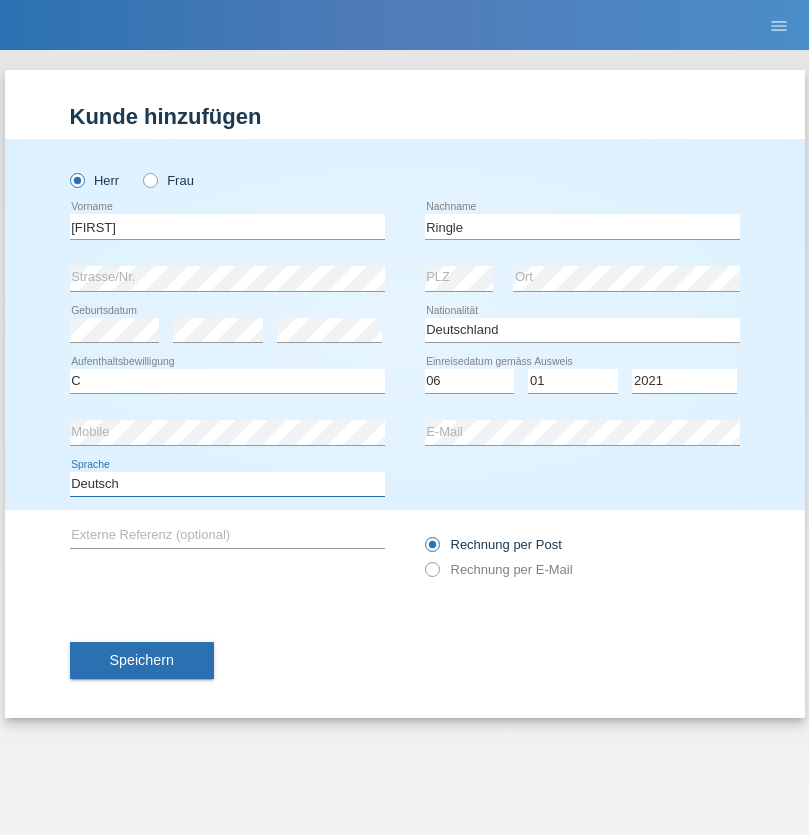 select on "en" 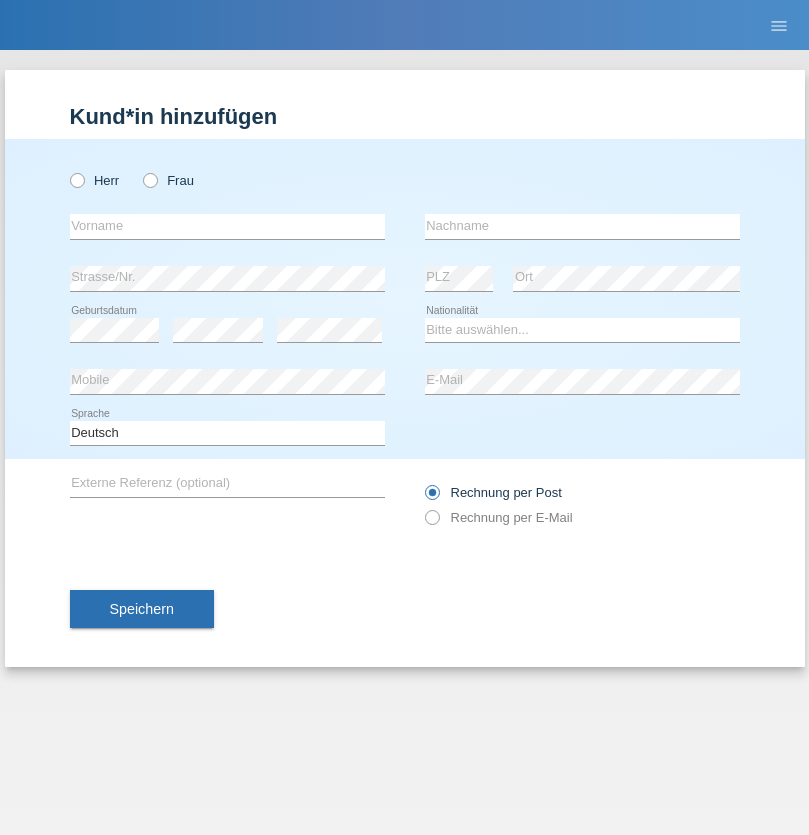 scroll, scrollTop: 0, scrollLeft: 0, axis: both 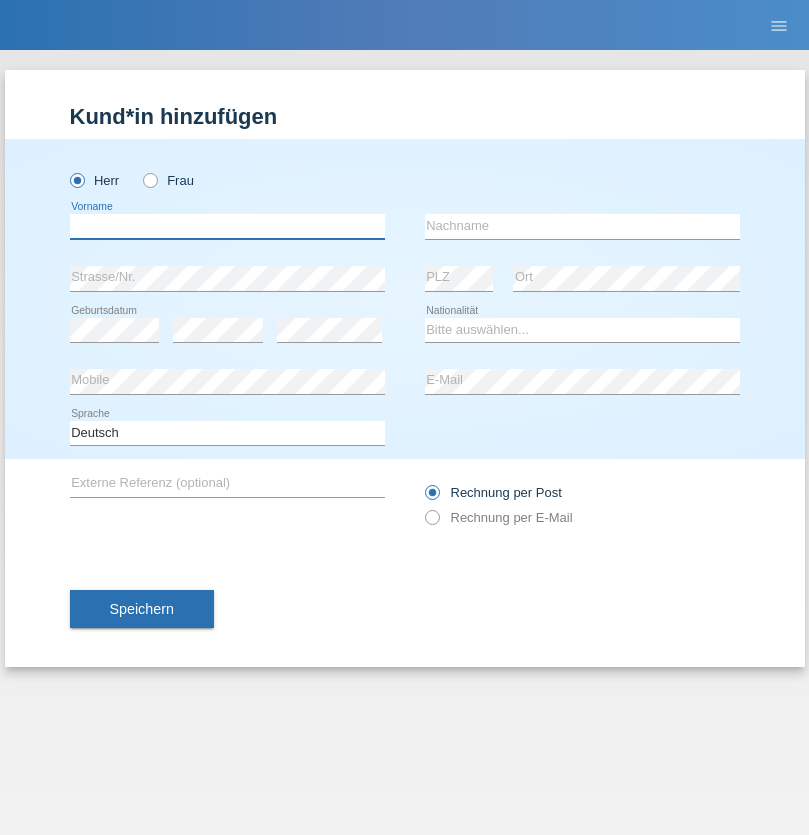 click at bounding box center [227, 226] 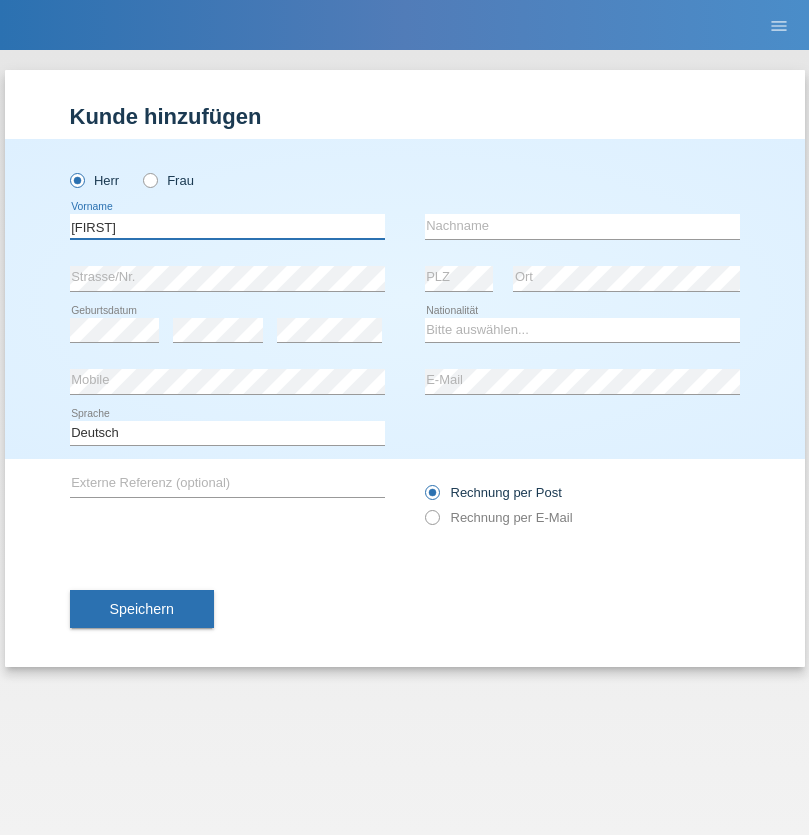 type on "[FIRST]" 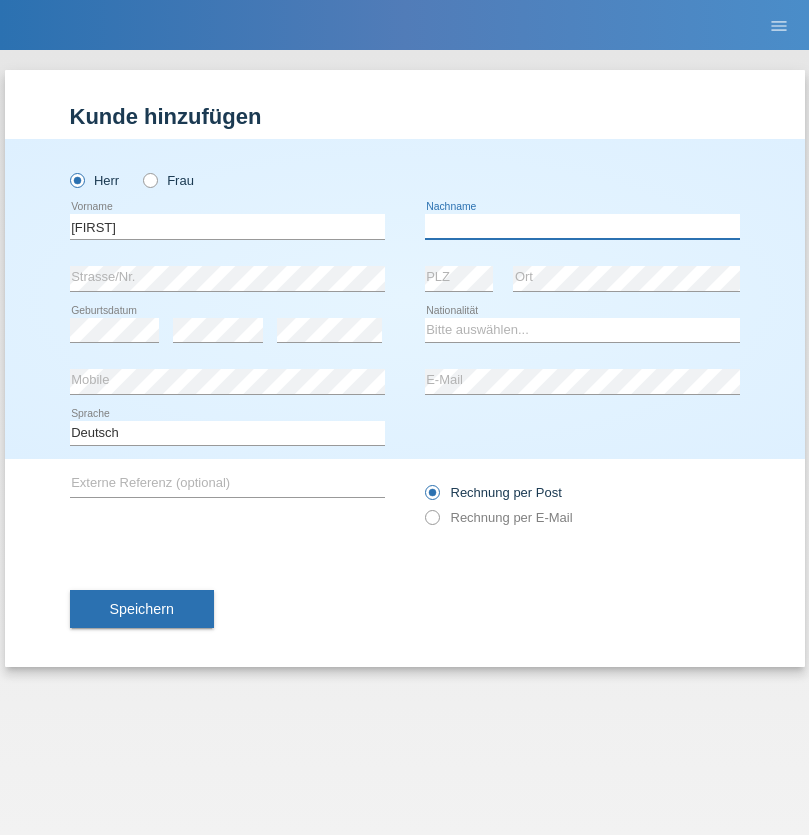 click at bounding box center [582, 226] 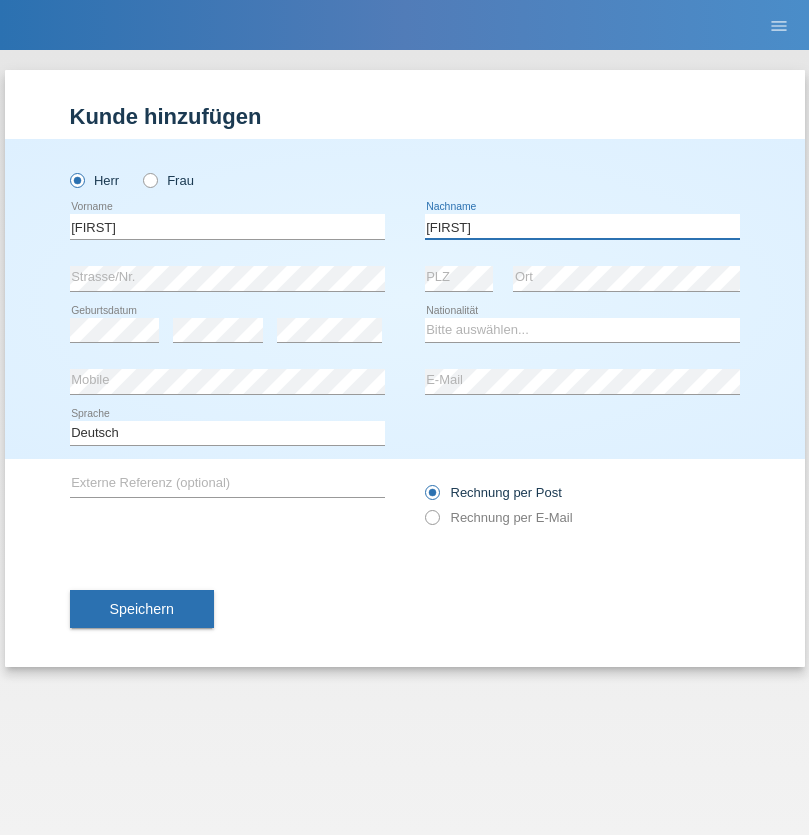 type on "Mauricio" 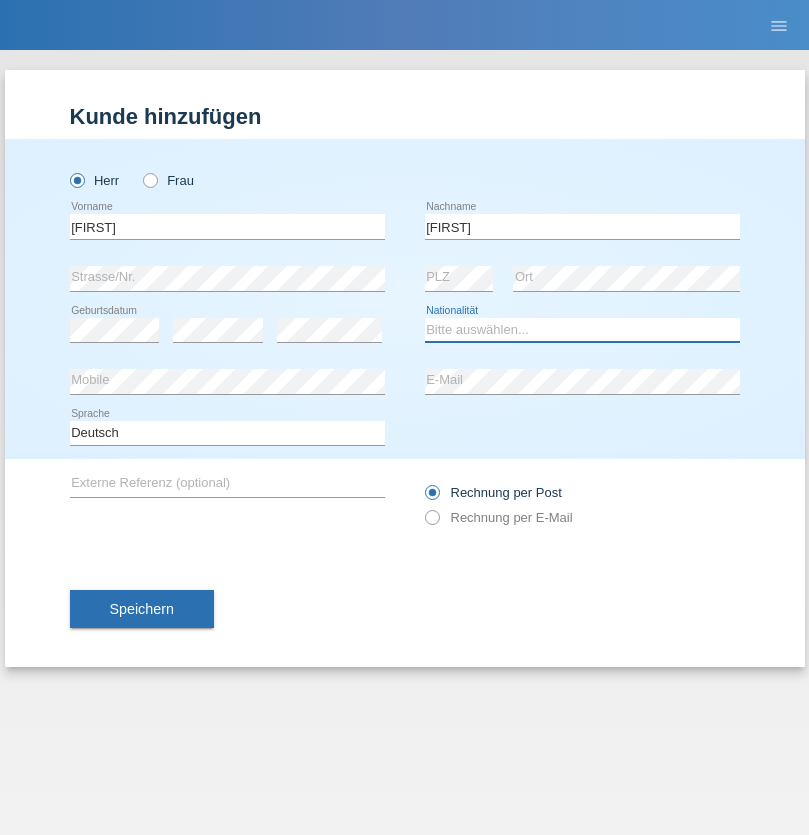 select on "CH" 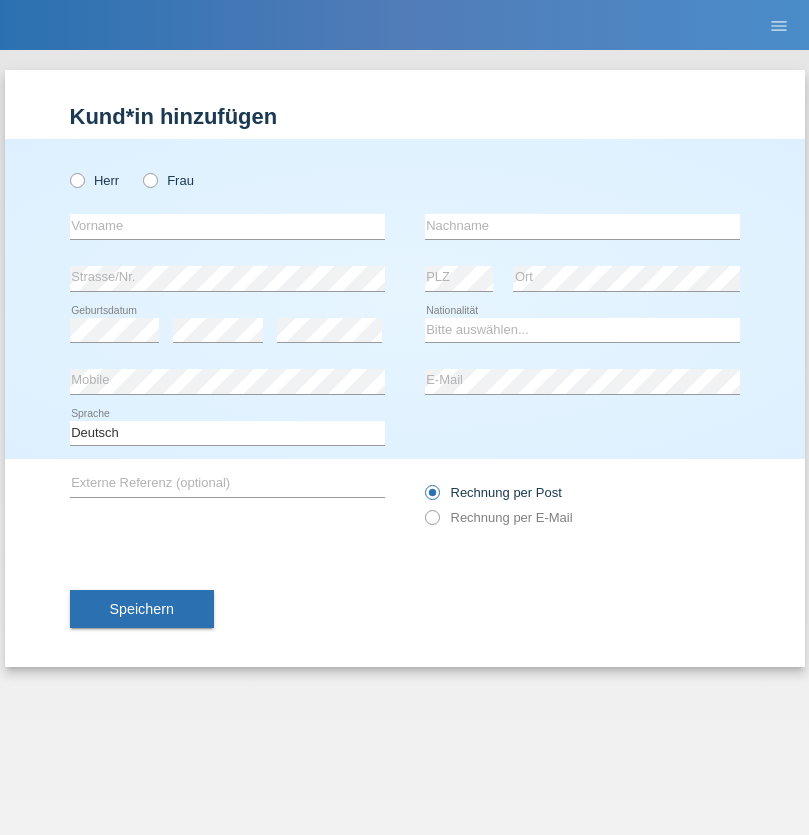 scroll, scrollTop: 0, scrollLeft: 0, axis: both 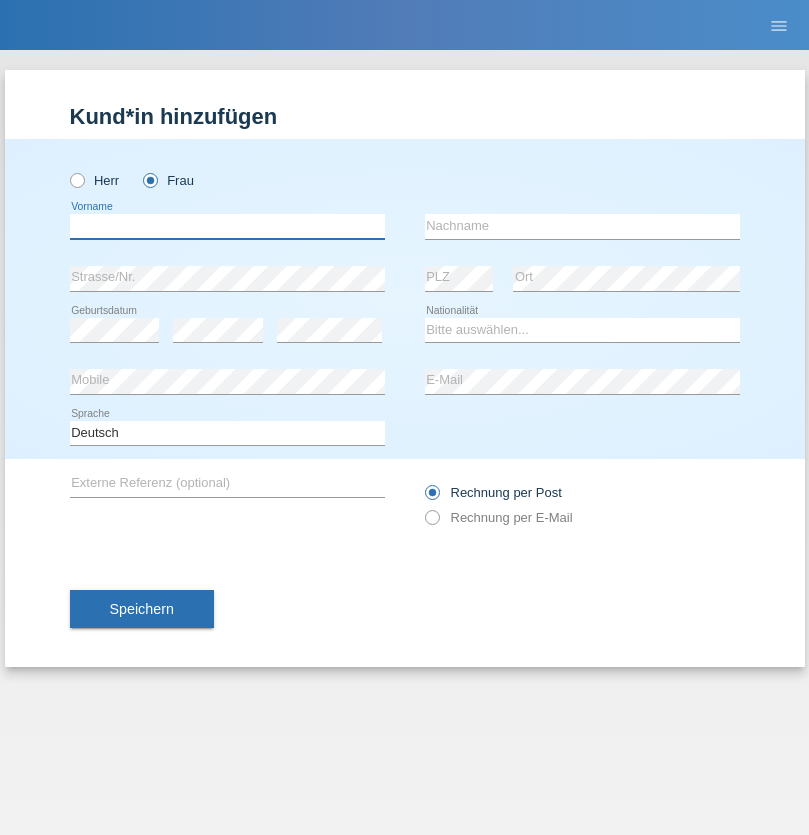click at bounding box center [227, 226] 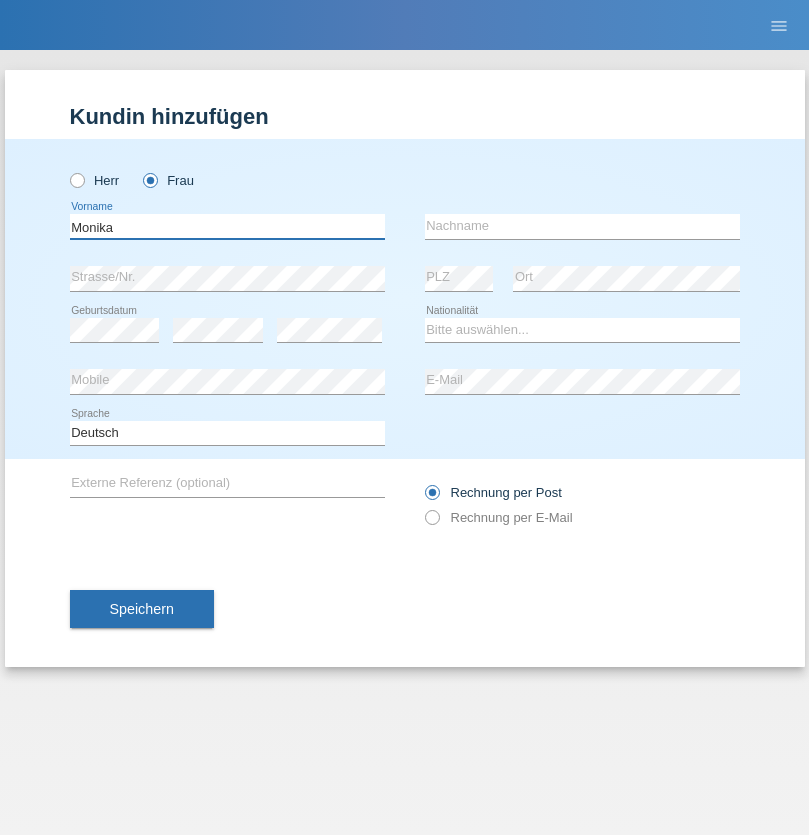 type on "Monika" 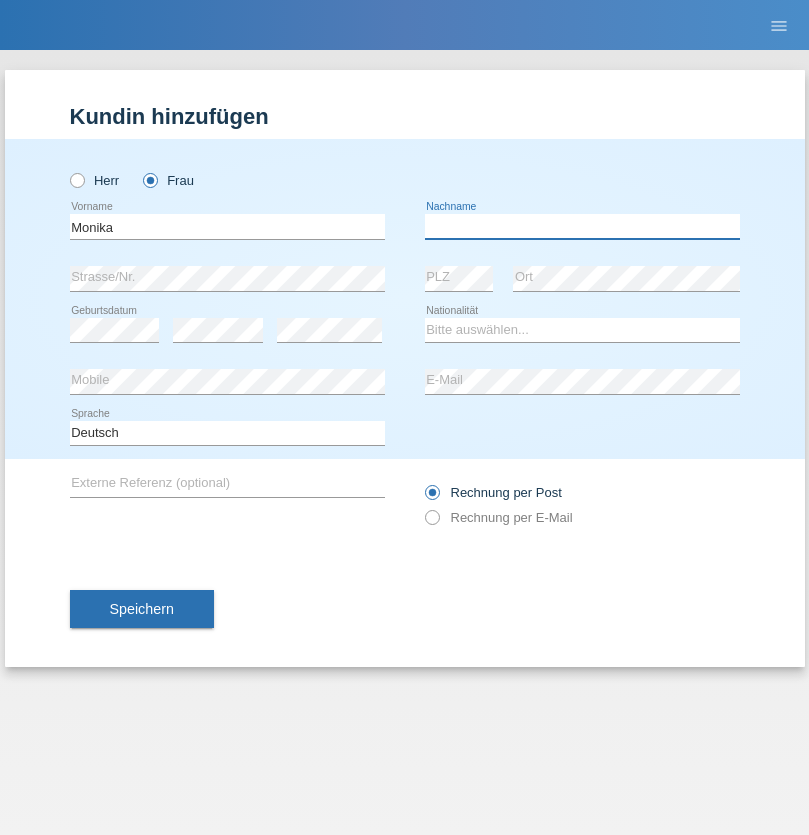 click at bounding box center [582, 226] 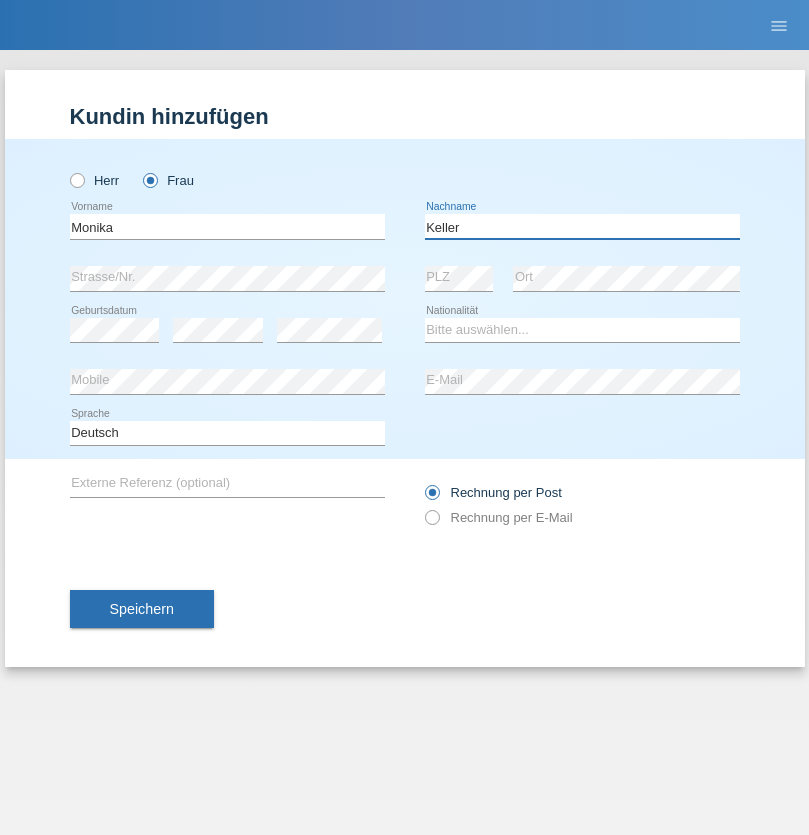 type on "Keller" 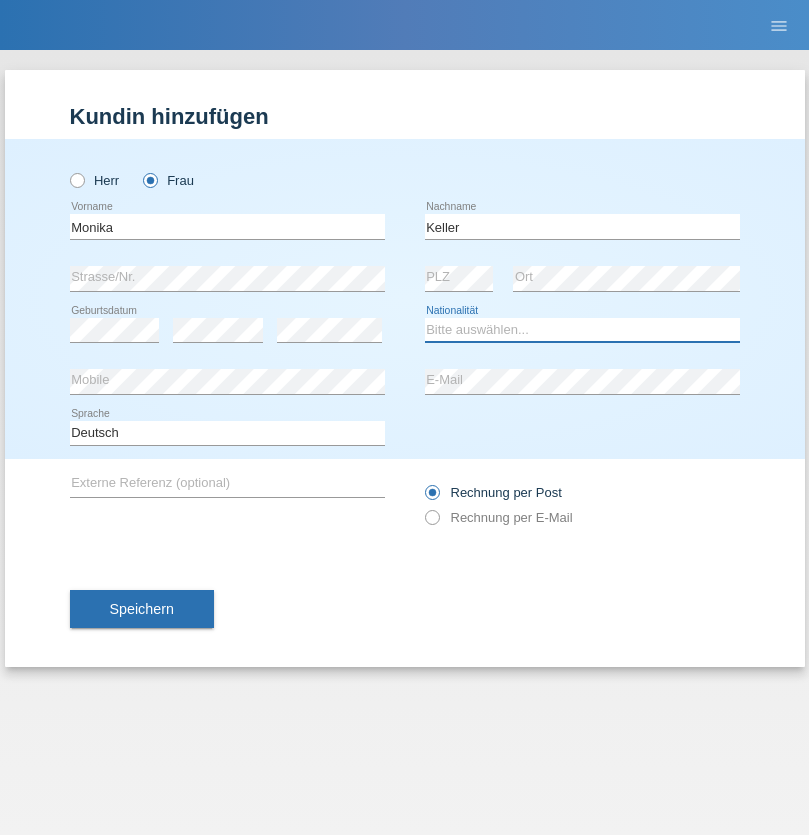 select on "CH" 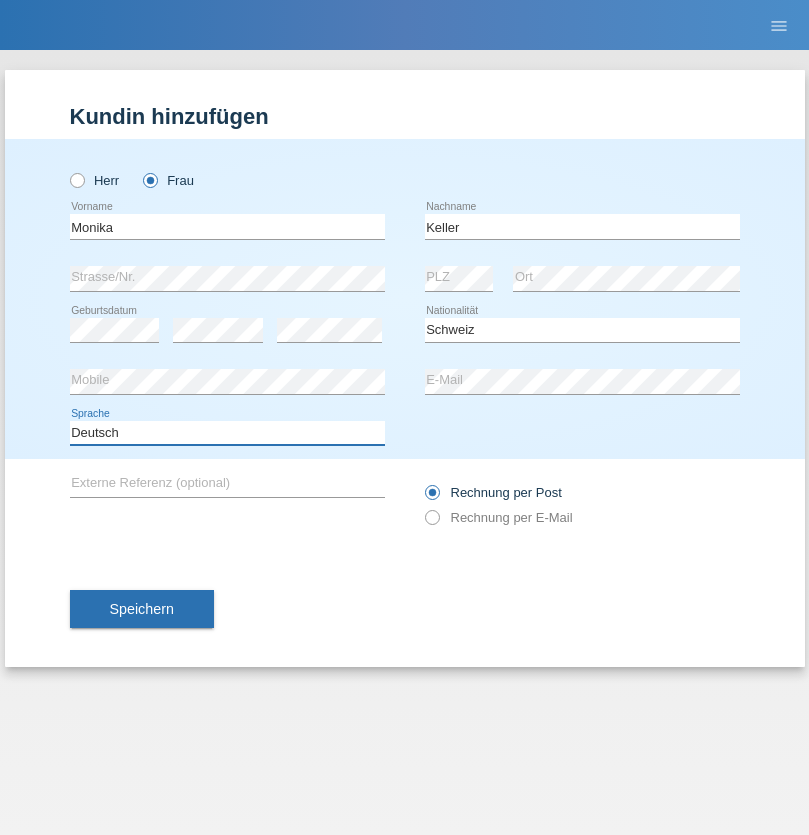 select on "en" 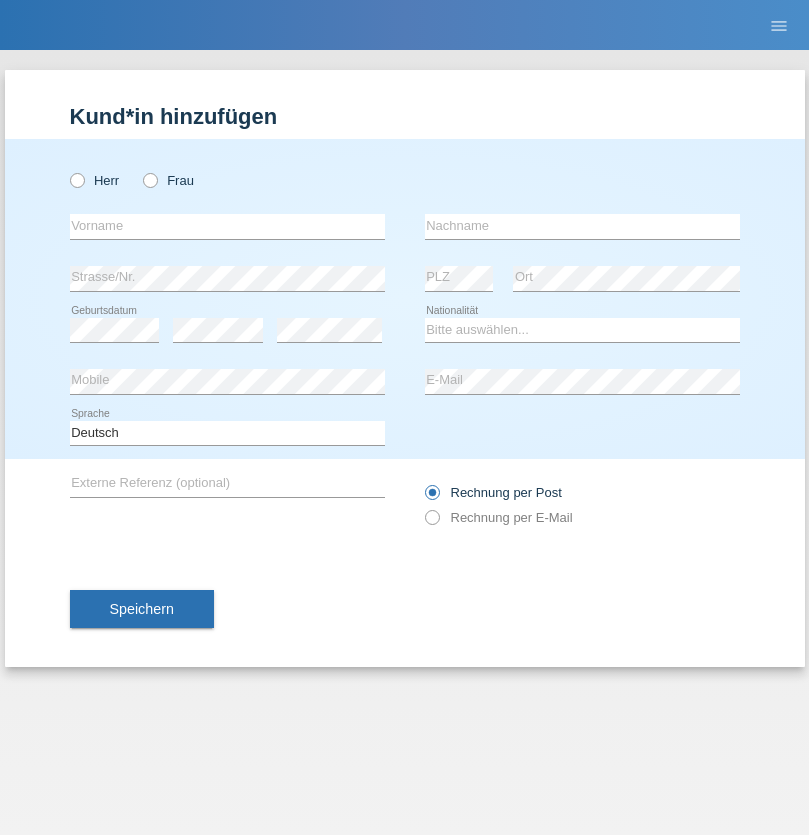 scroll, scrollTop: 0, scrollLeft: 0, axis: both 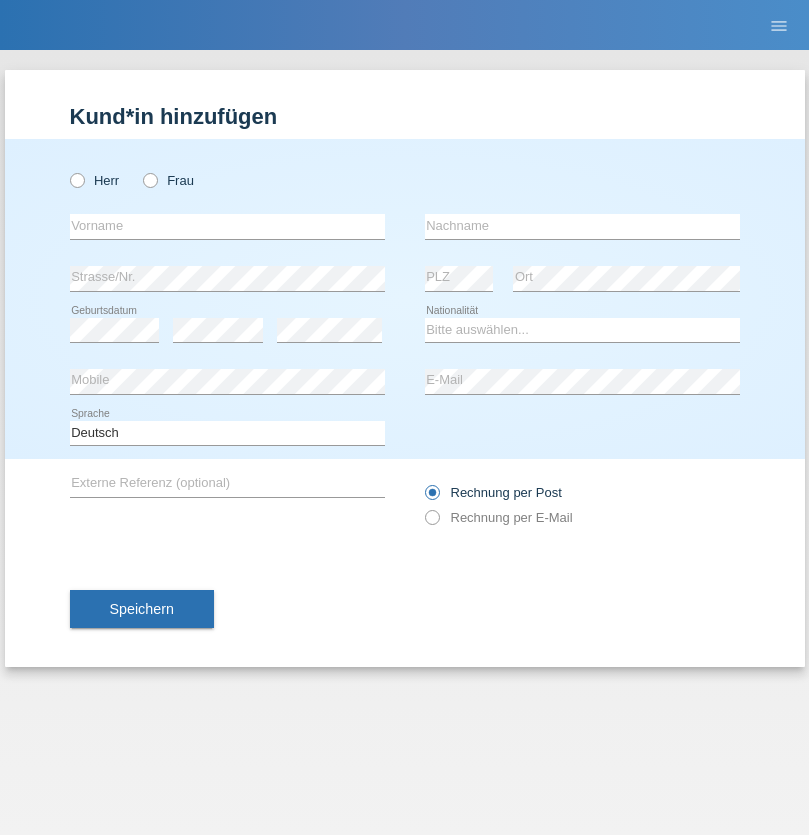 radio on "true" 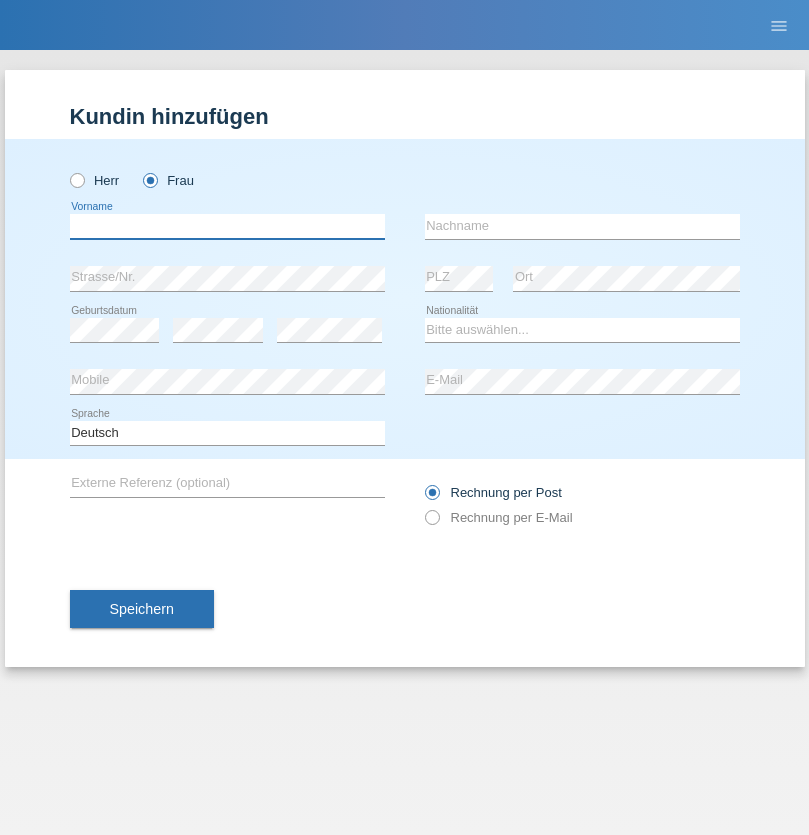 click at bounding box center (227, 226) 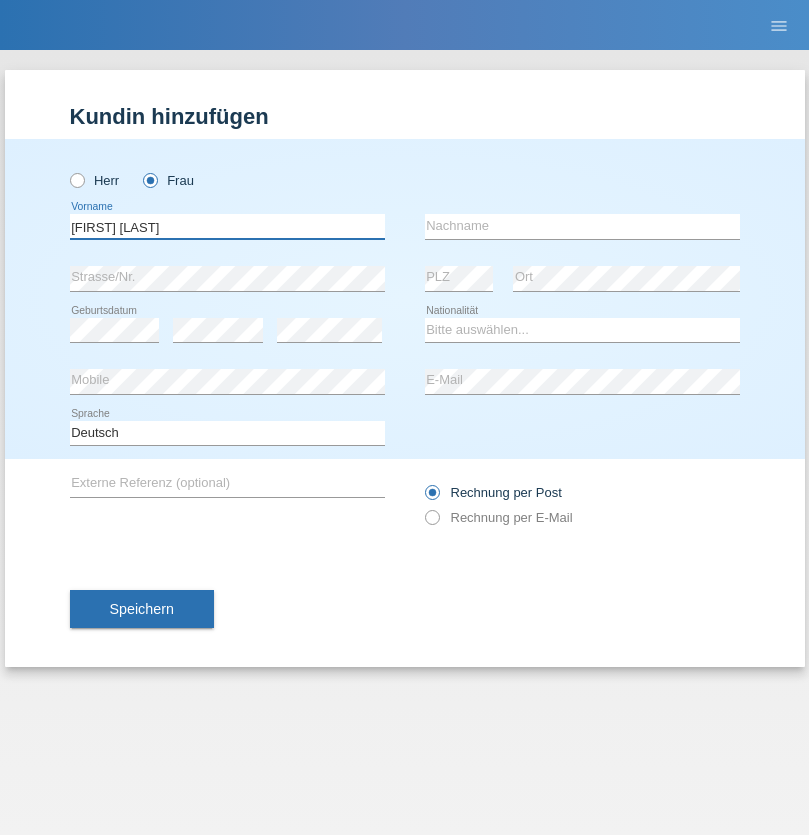 type on "[FIRST] [LAST]" 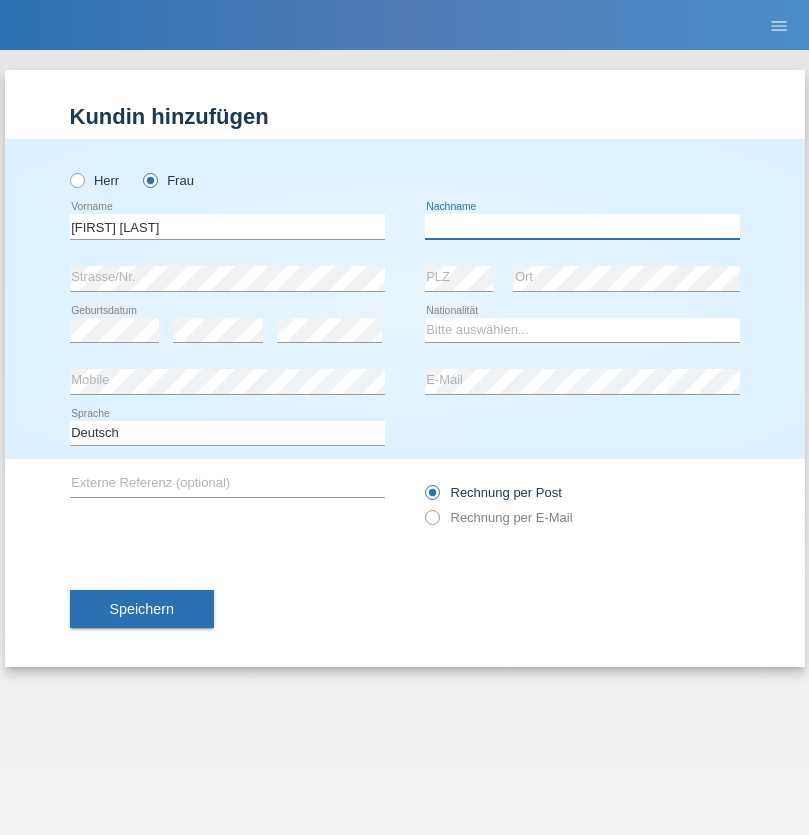 click at bounding box center [582, 226] 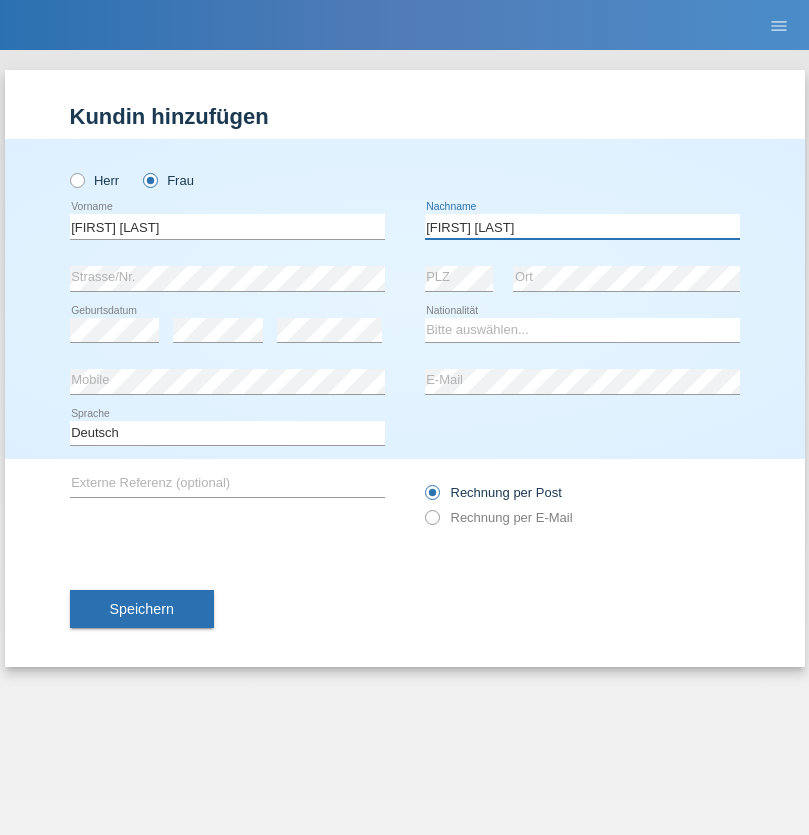 type on "[FIRST] [LAST]" 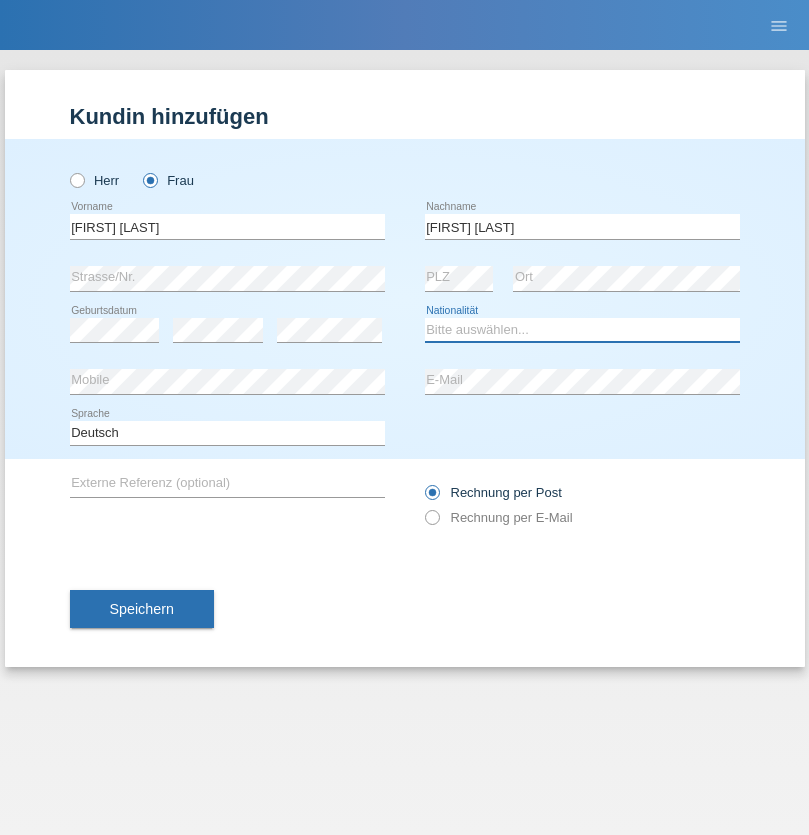 select on "CH" 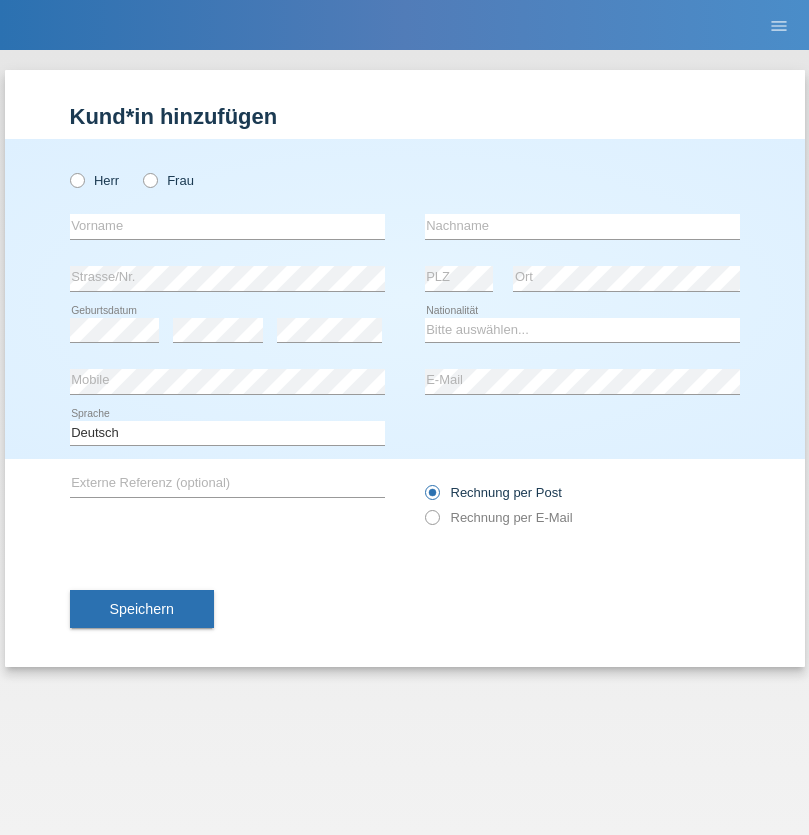 scroll, scrollTop: 0, scrollLeft: 0, axis: both 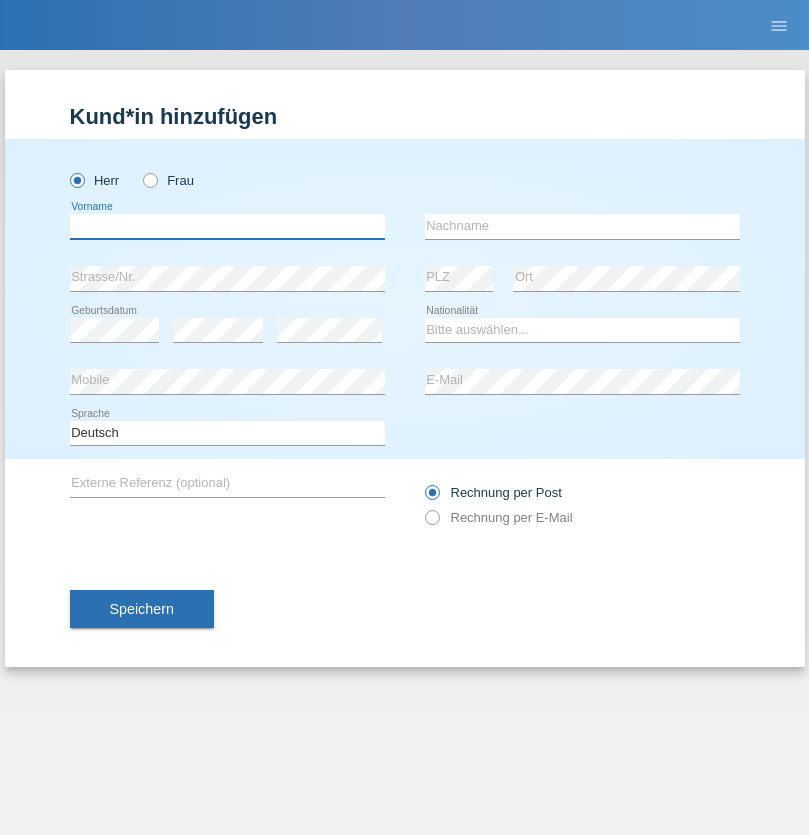 click at bounding box center (227, 226) 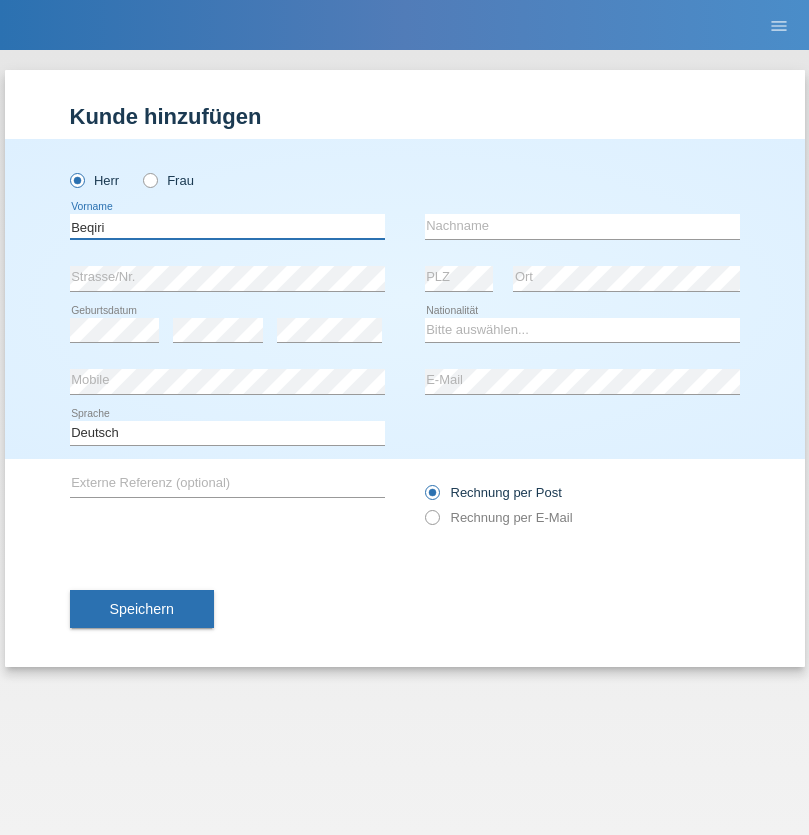 type on "Beqiri" 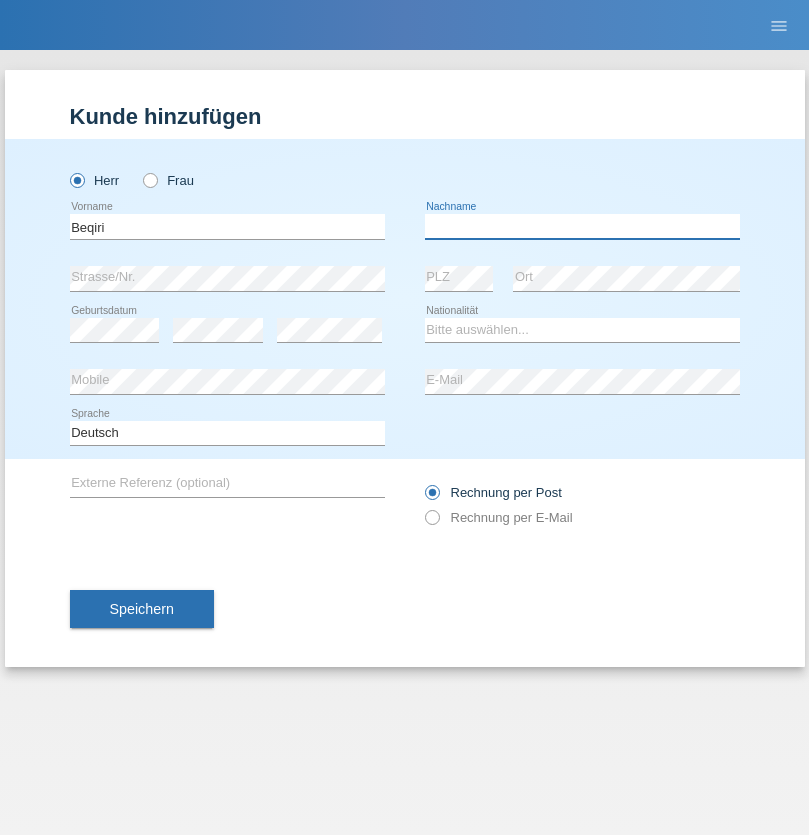click at bounding box center [582, 226] 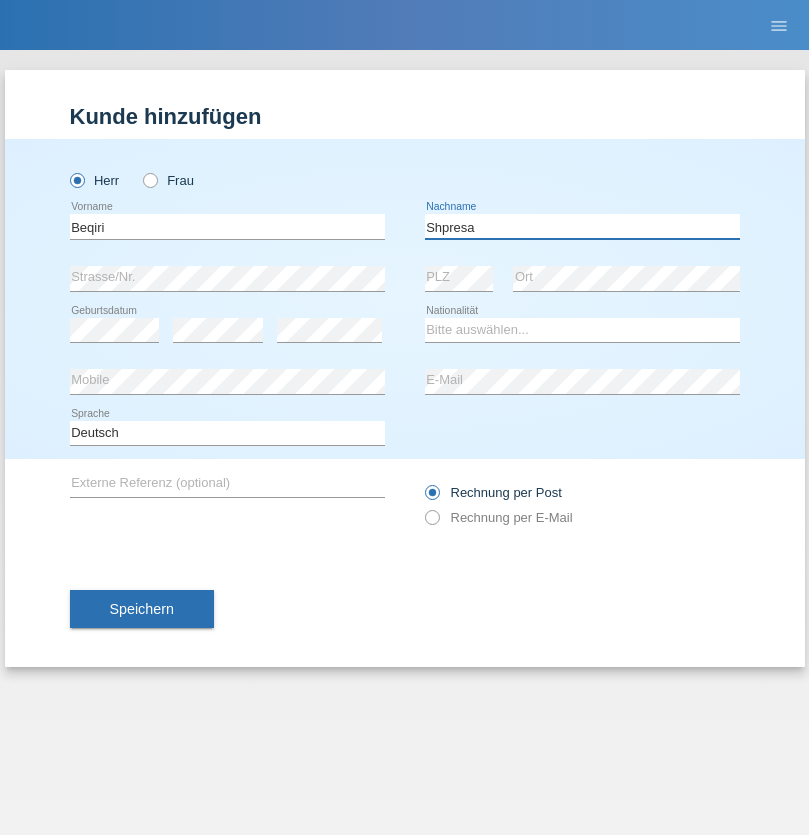 type on "Shpresa" 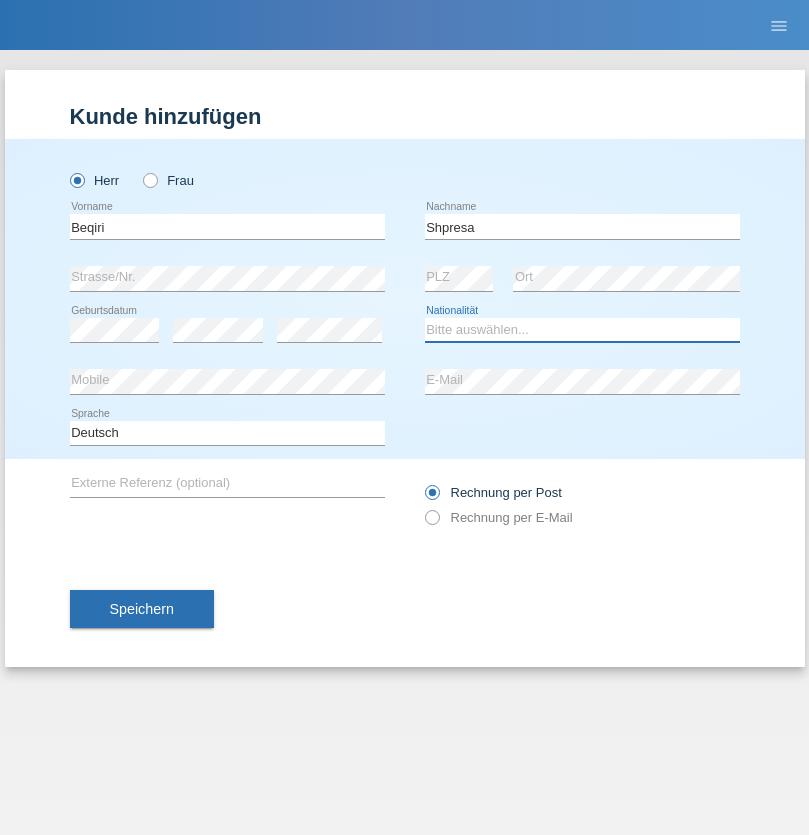 select on "XK" 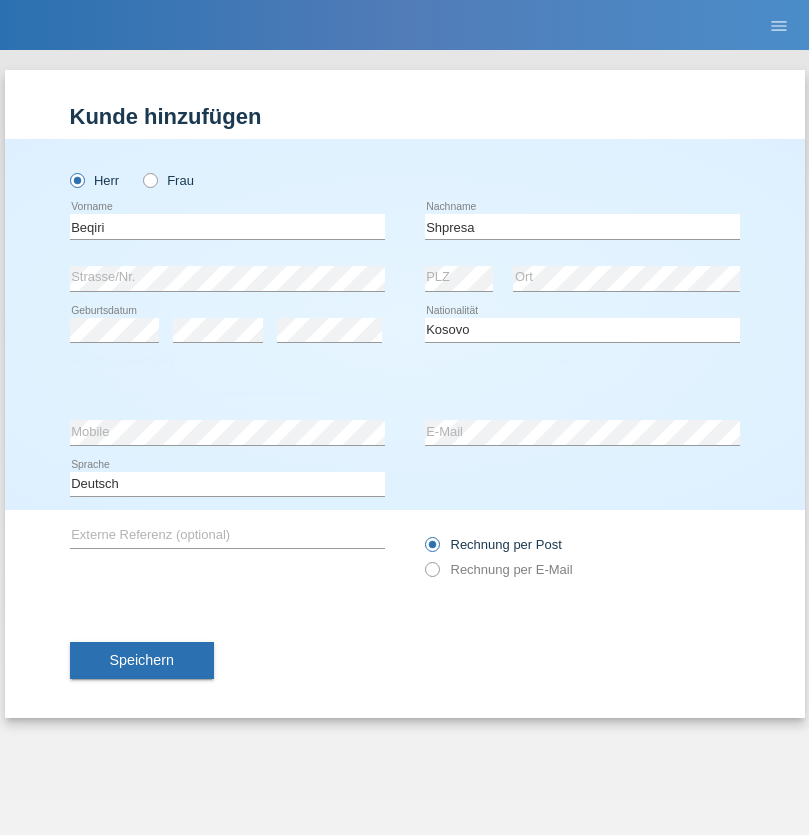 select on "C" 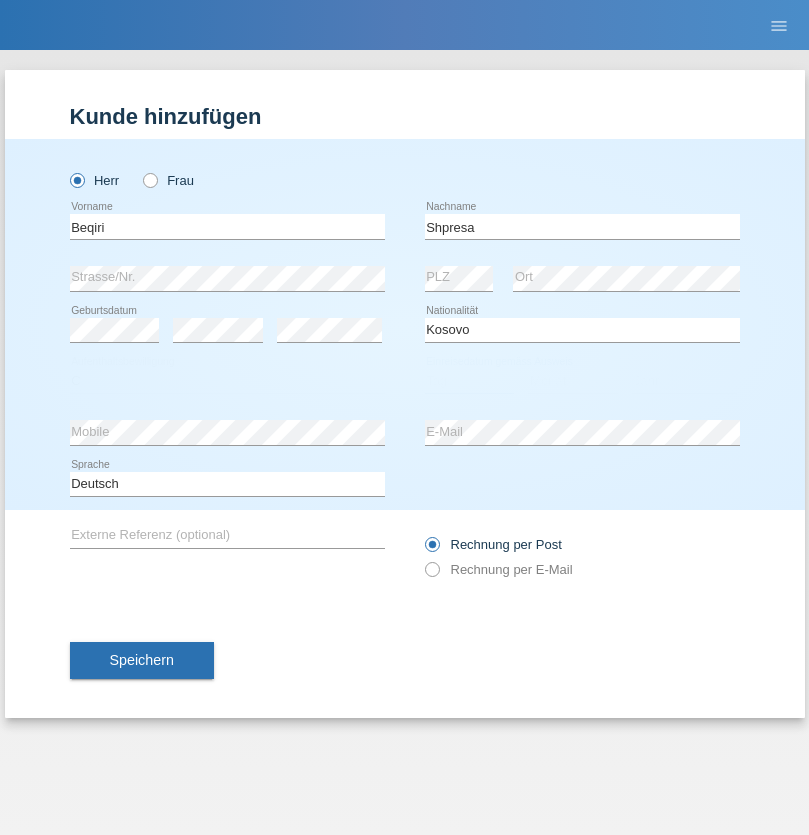 select on "08" 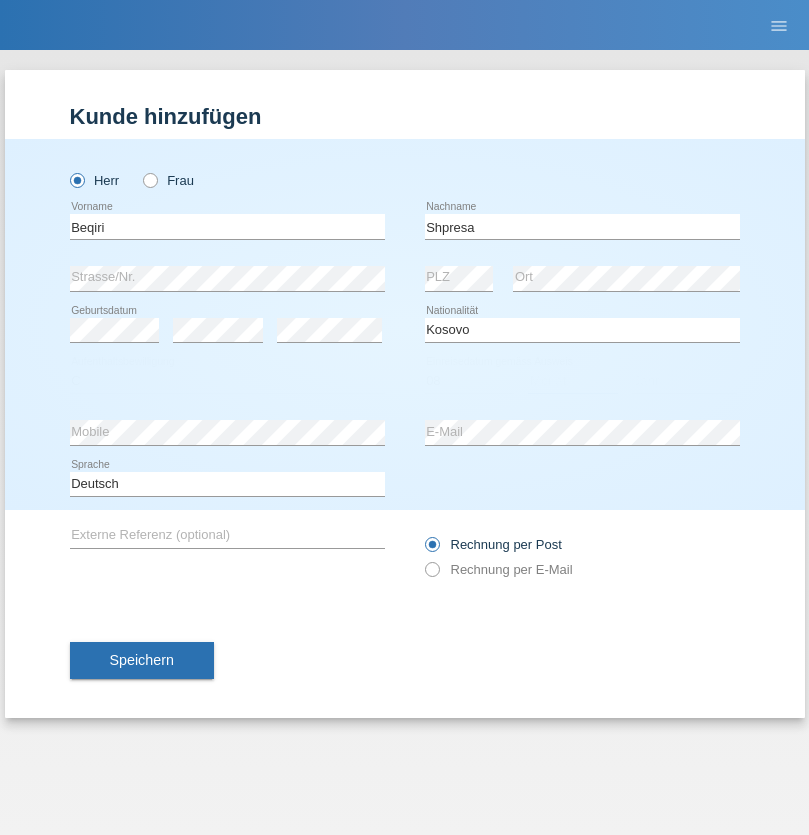 select on "02" 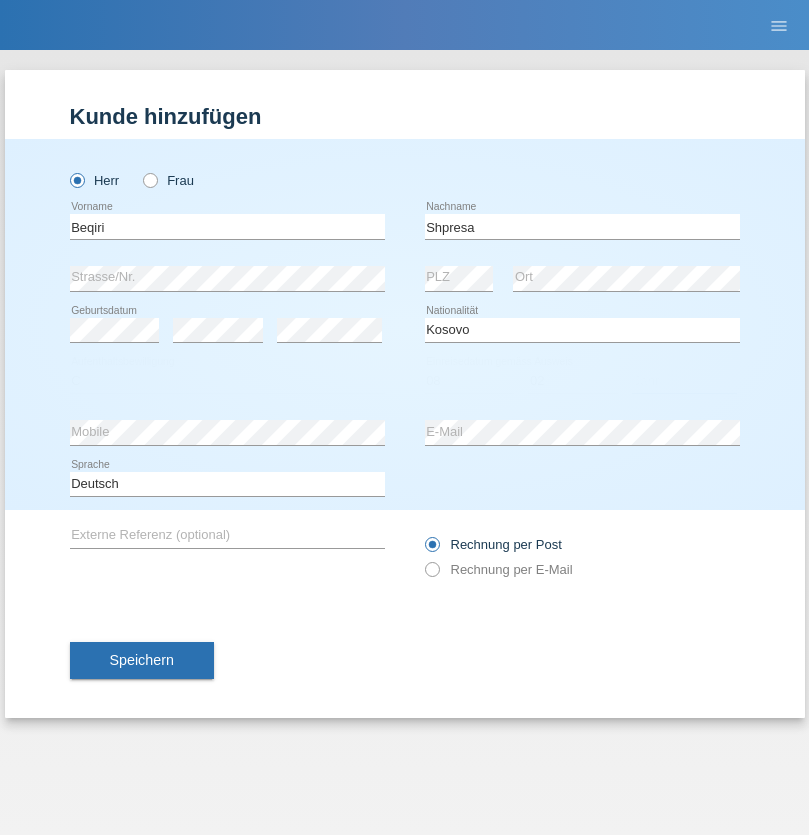 select on "1979" 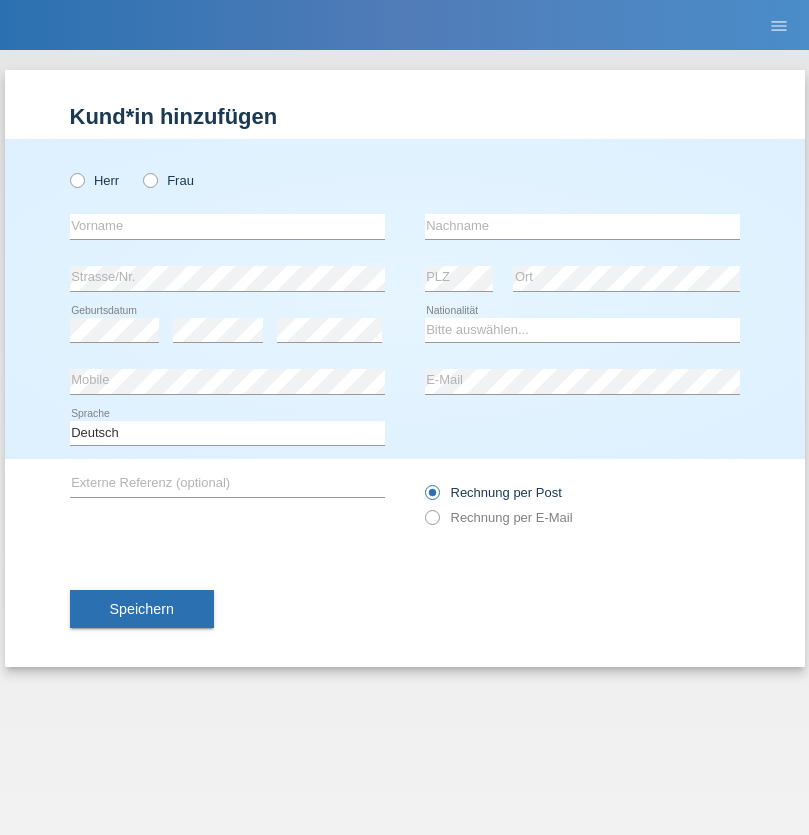 scroll, scrollTop: 0, scrollLeft: 0, axis: both 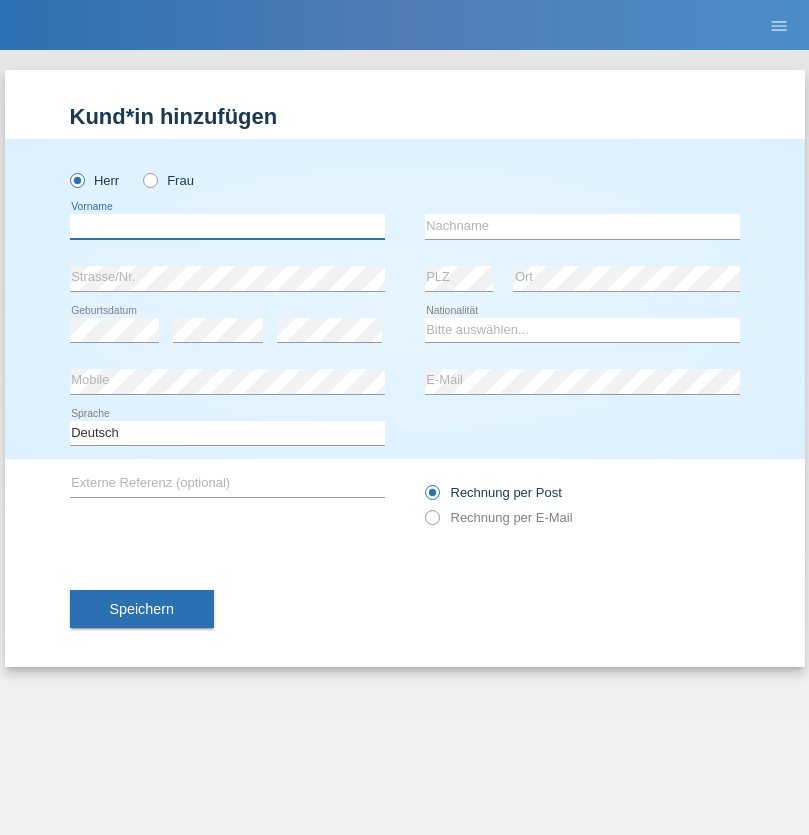click at bounding box center (227, 226) 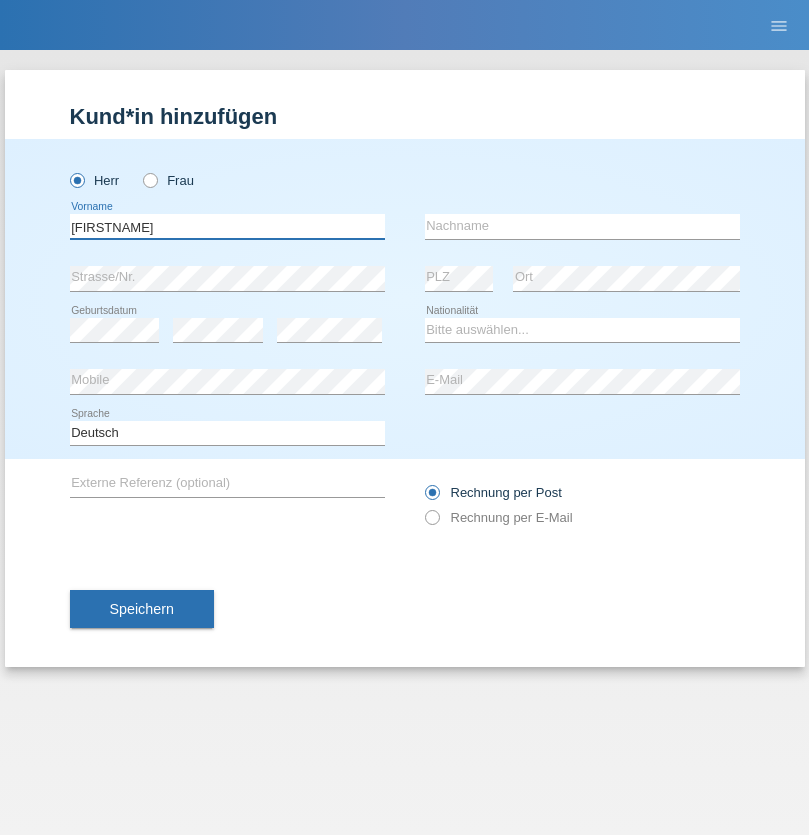 type on "[FIRSTNAME]" 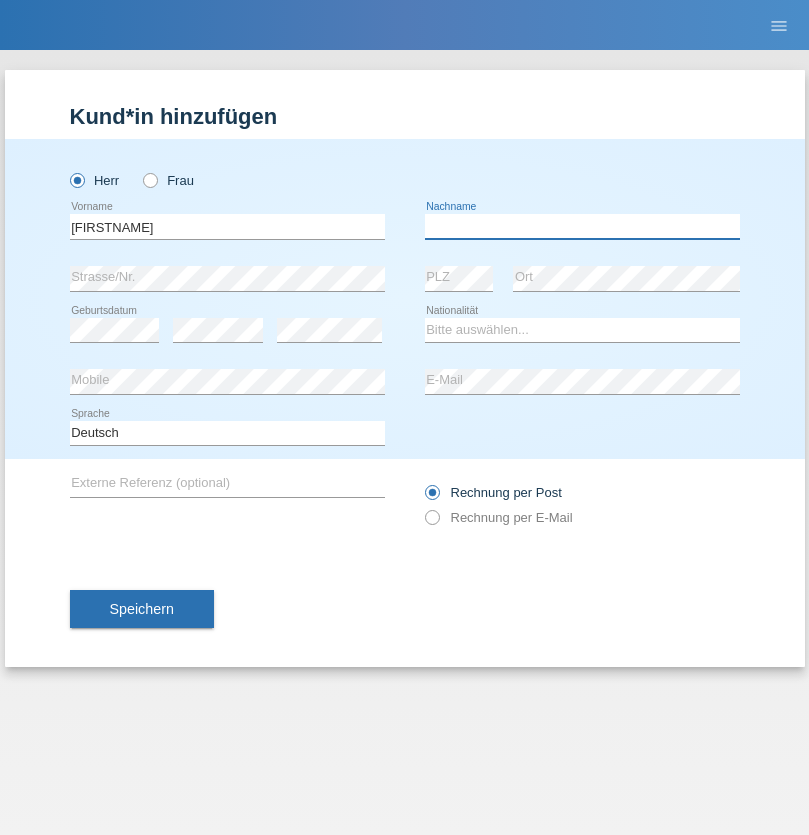 click at bounding box center (582, 226) 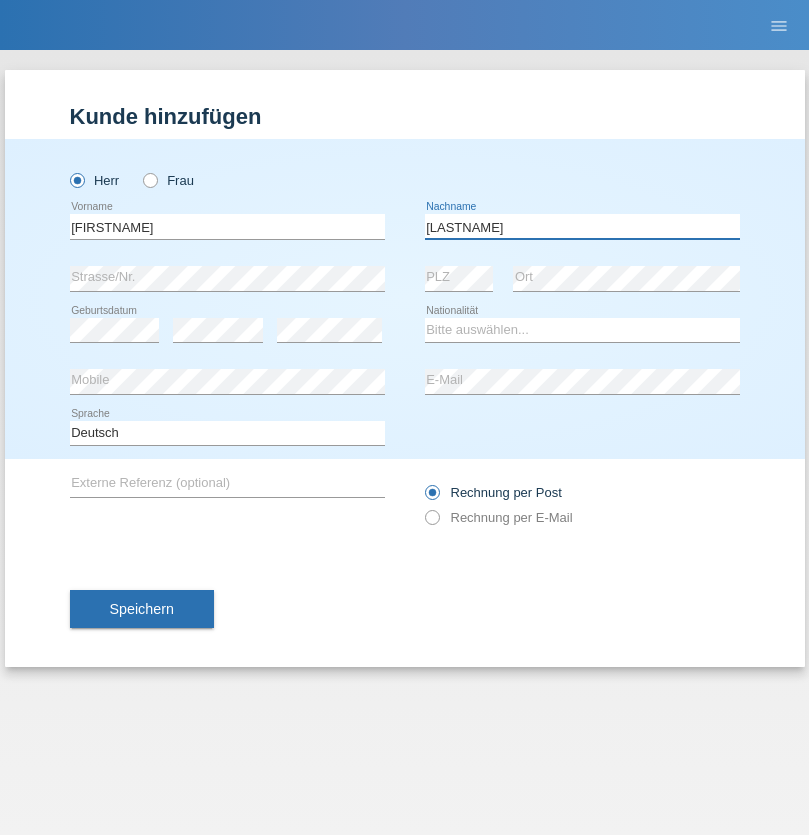 type on "[LASTNAME]" 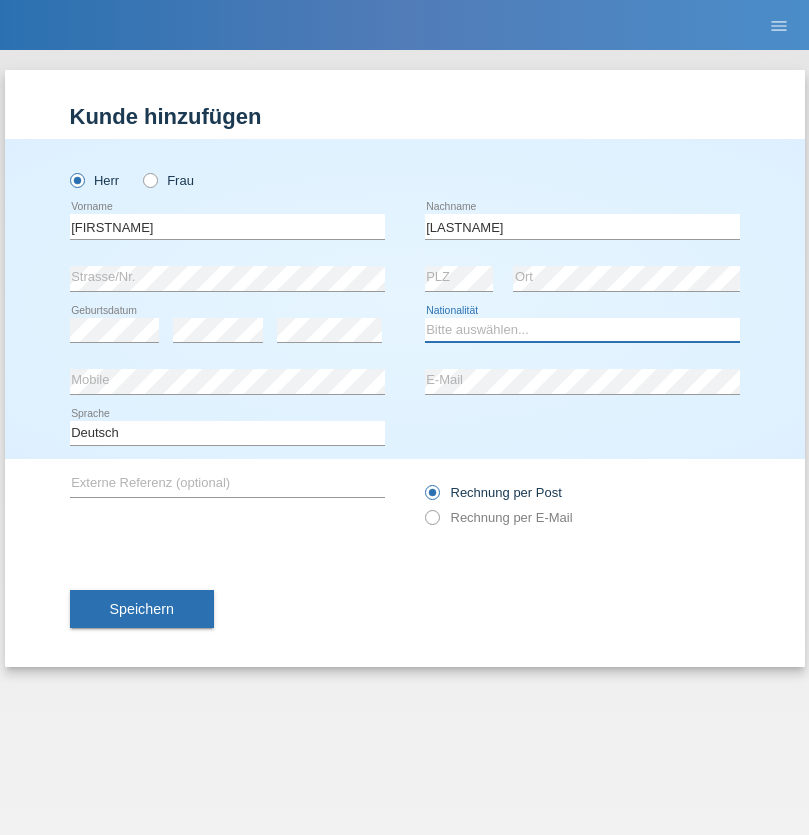 select on "CH" 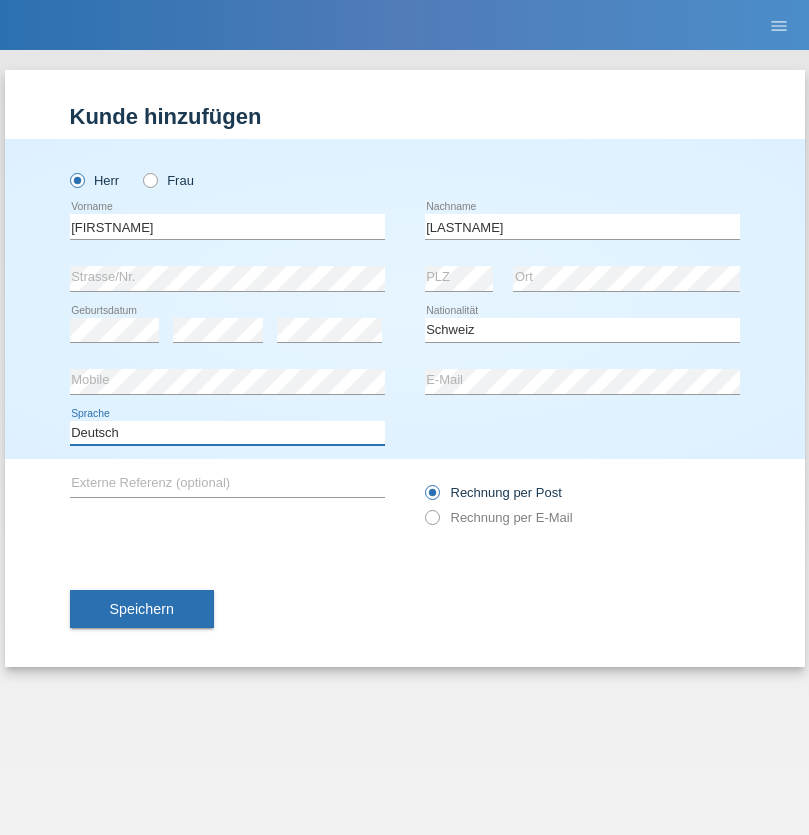 select on "en" 